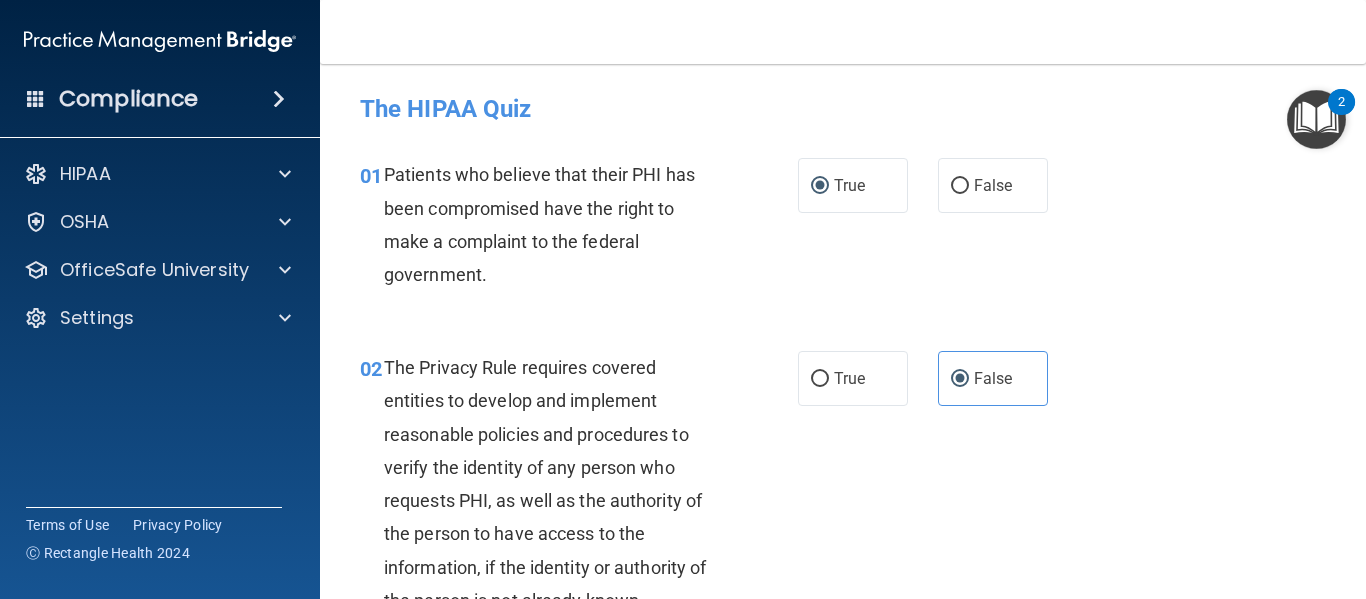 scroll, scrollTop: 0, scrollLeft: 0, axis: both 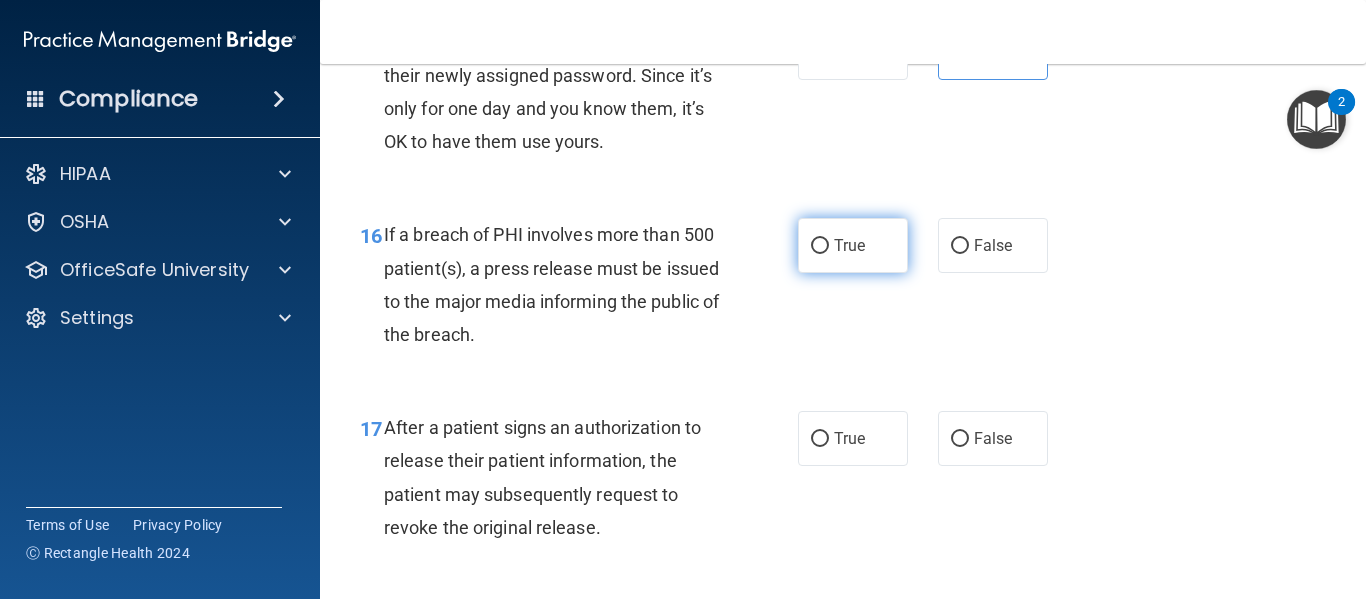 click on "True" at bounding box center [820, 246] 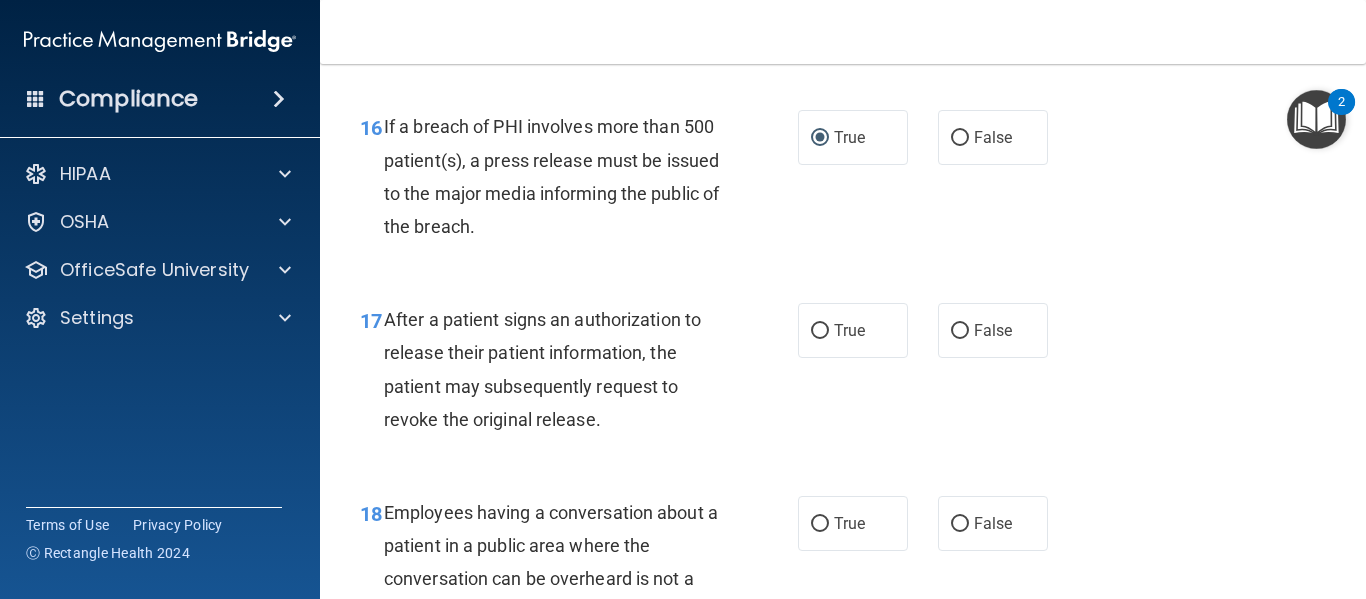 scroll, scrollTop: 2900, scrollLeft: 0, axis: vertical 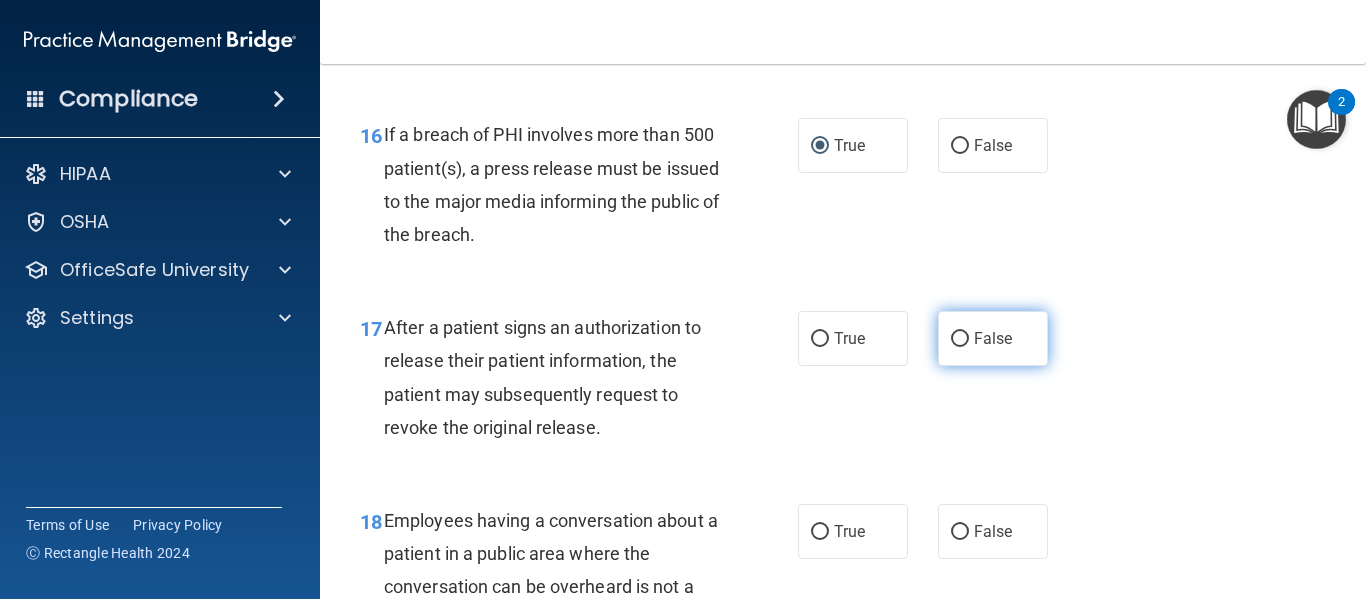 click on "False" at bounding box center [993, 338] 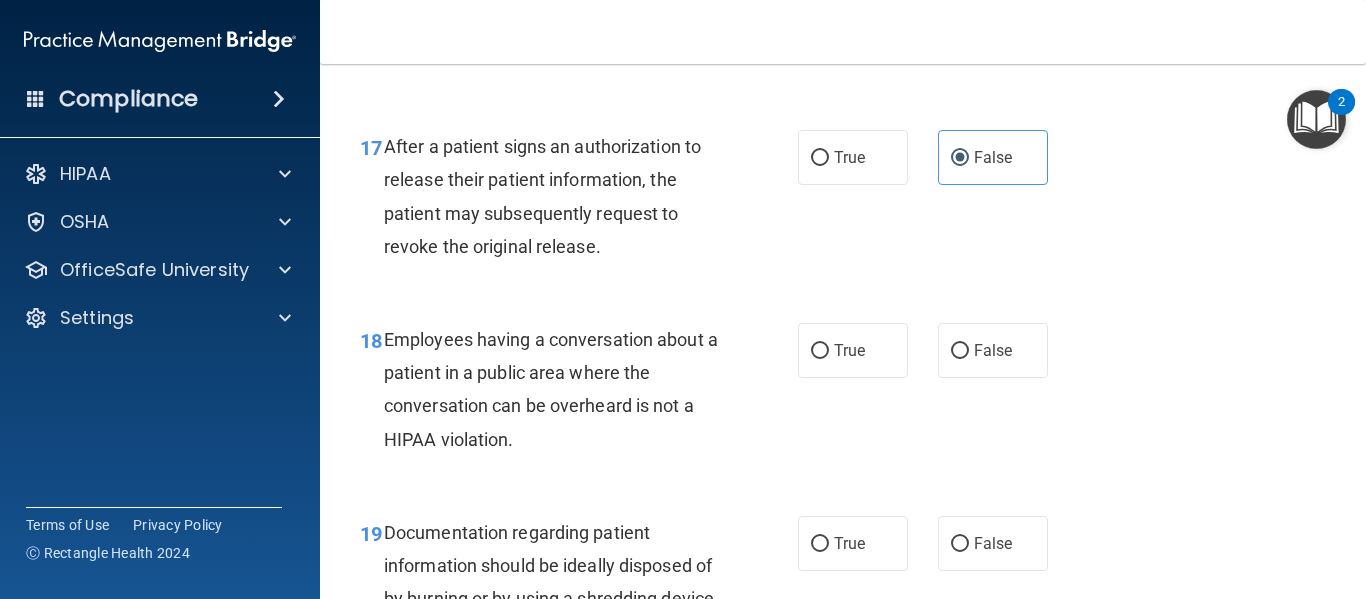 scroll, scrollTop: 3100, scrollLeft: 0, axis: vertical 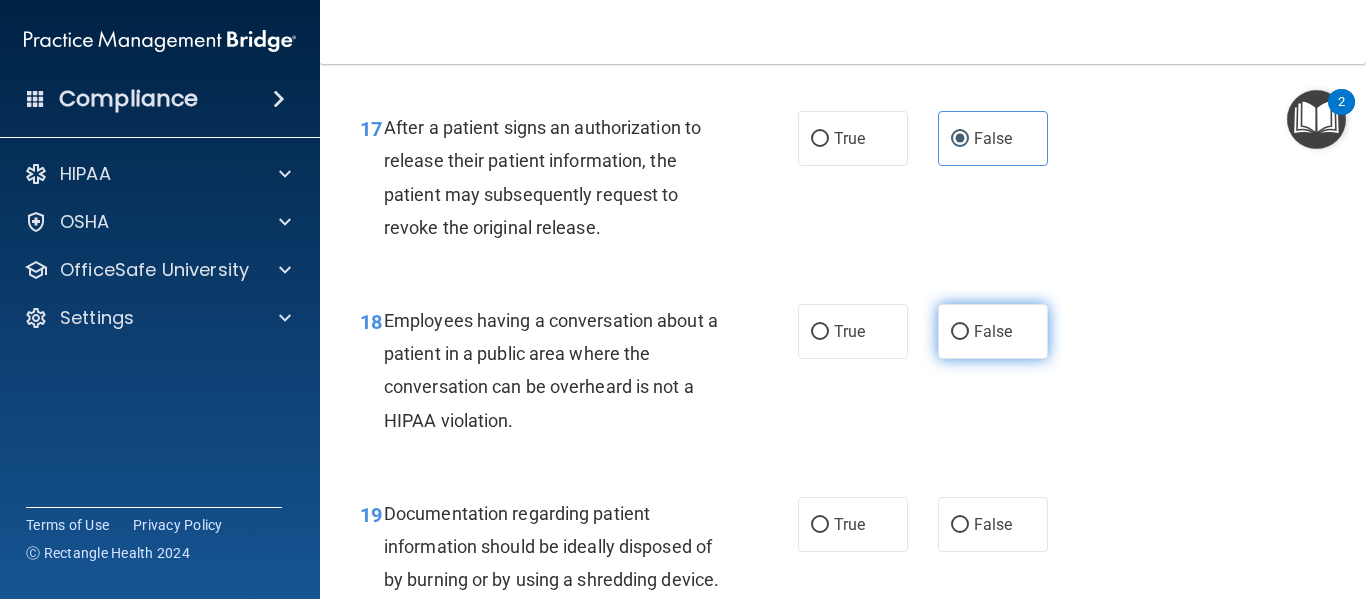 click on "False" at bounding box center (960, 332) 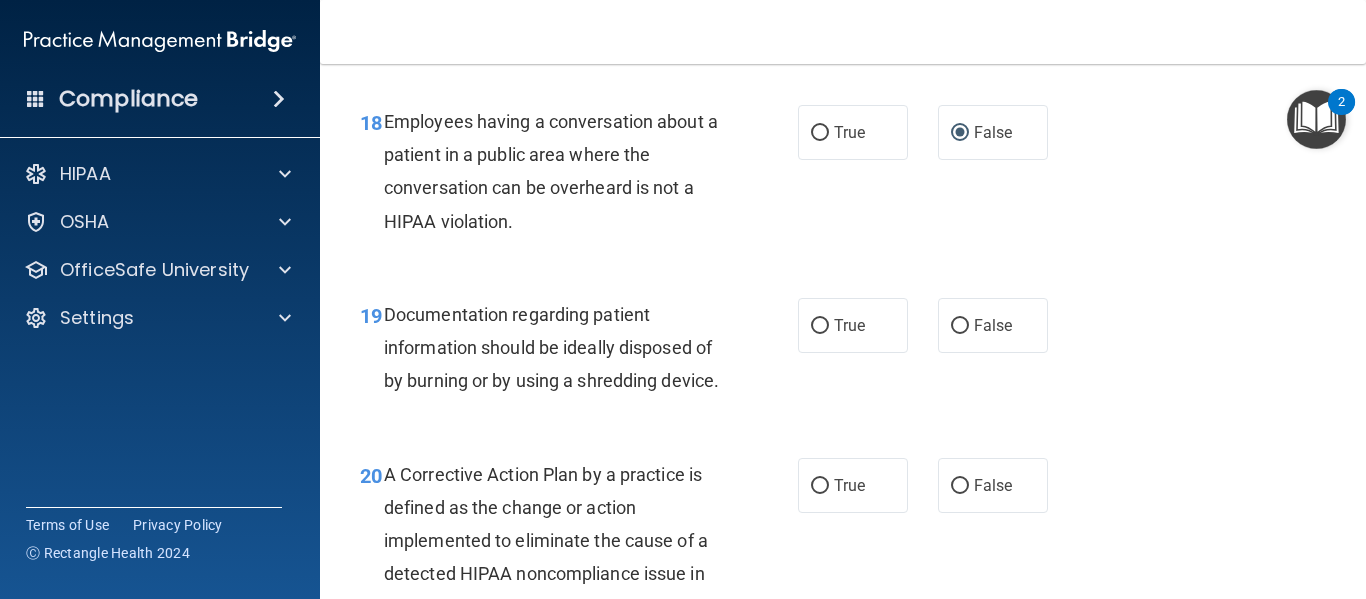 scroll, scrollTop: 3300, scrollLeft: 0, axis: vertical 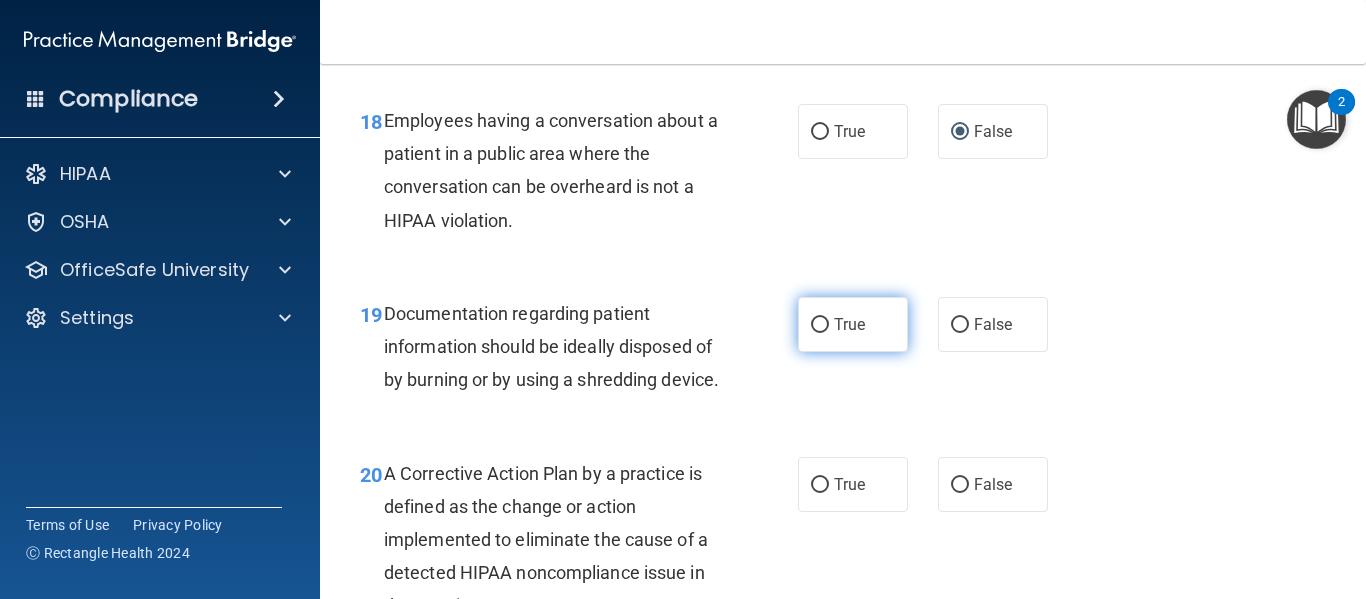 click on "True" at bounding box center [820, 325] 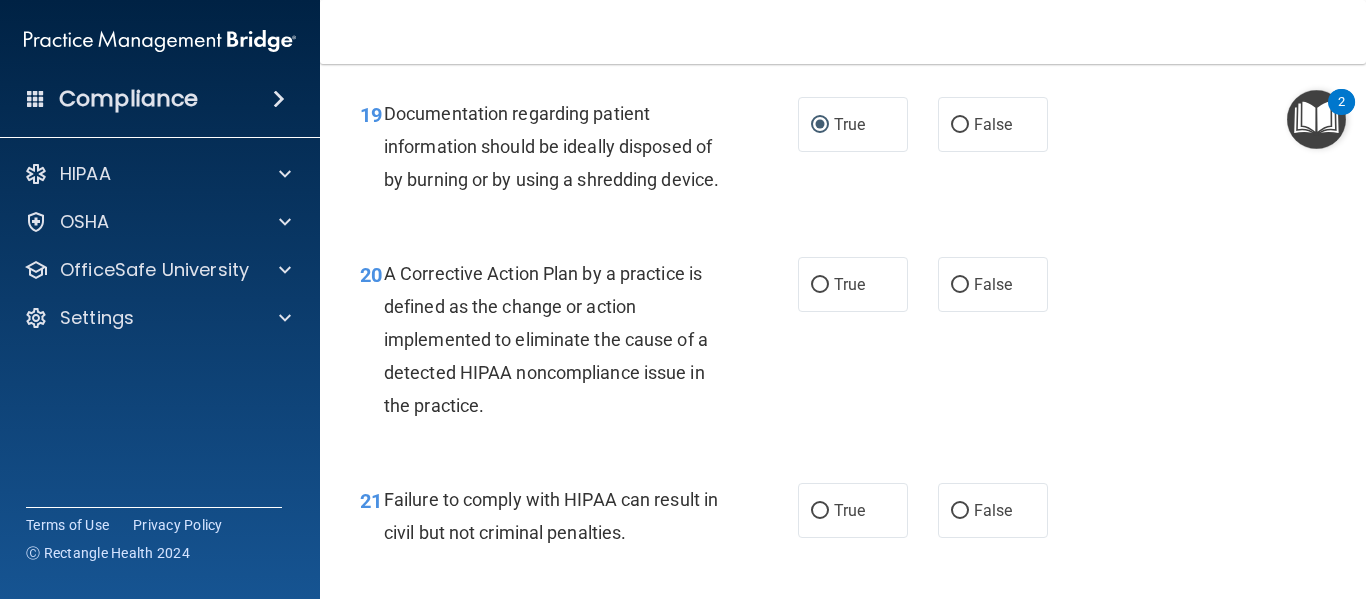 scroll, scrollTop: 3600, scrollLeft: 0, axis: vertical 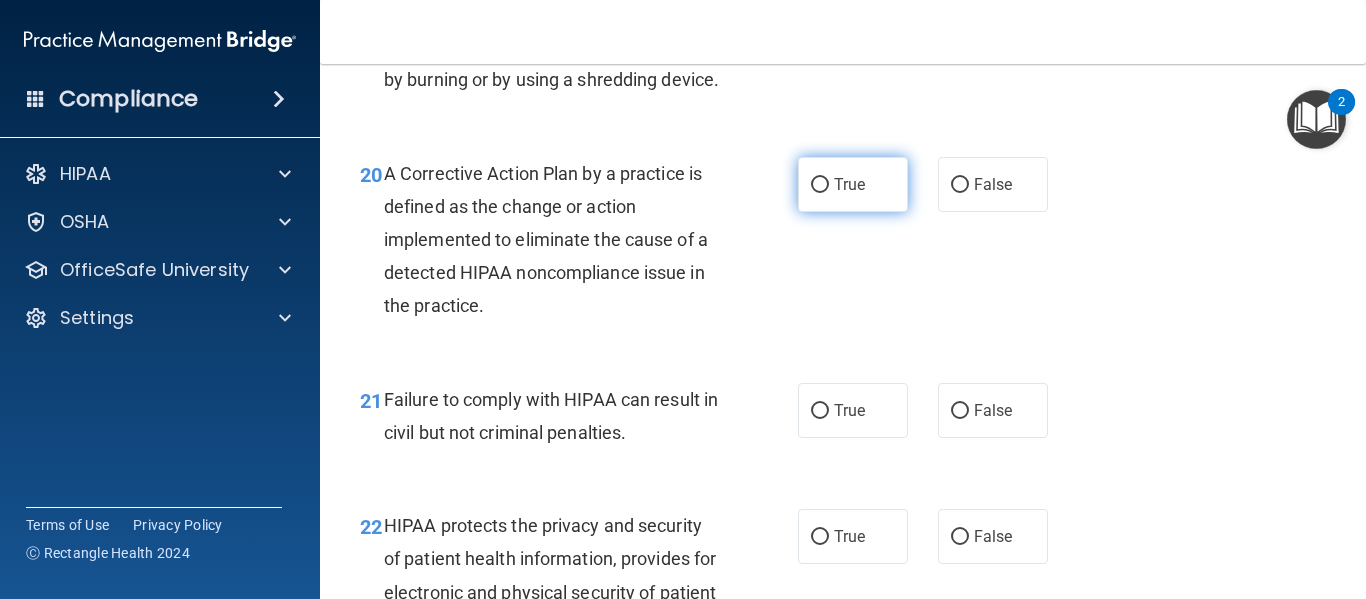 click on "True" at bounding box center [820, 185] 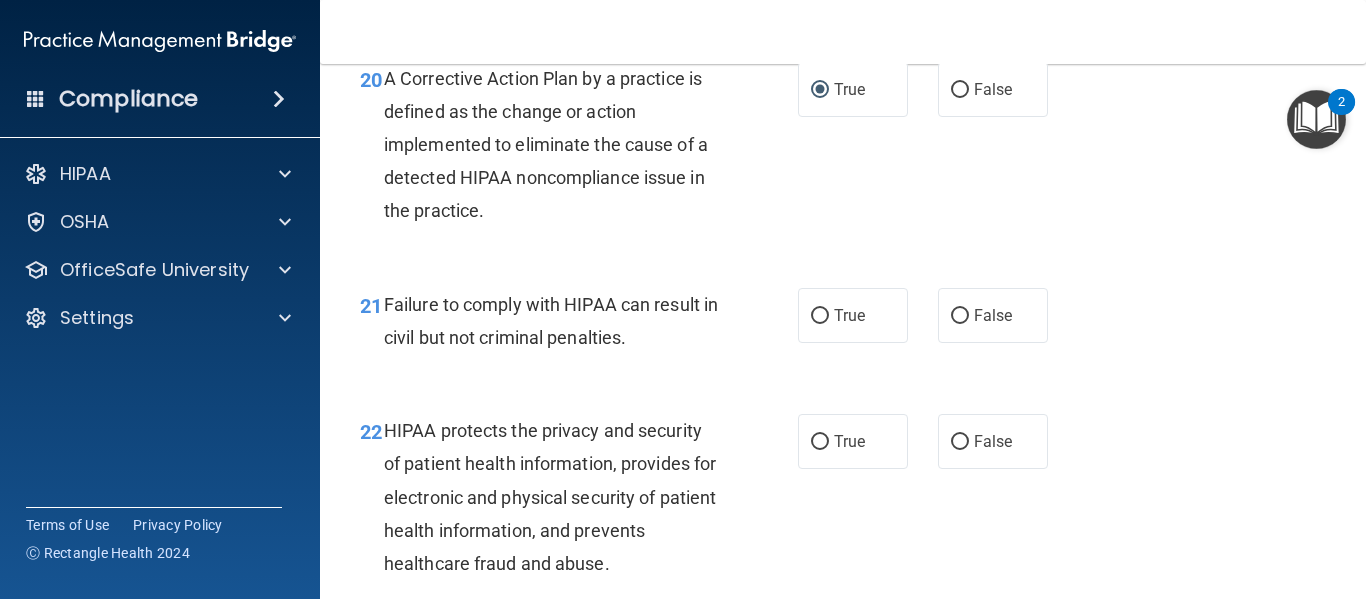 scroll, scrollTop: 3800, scrollLeft: 0, axis: vertical 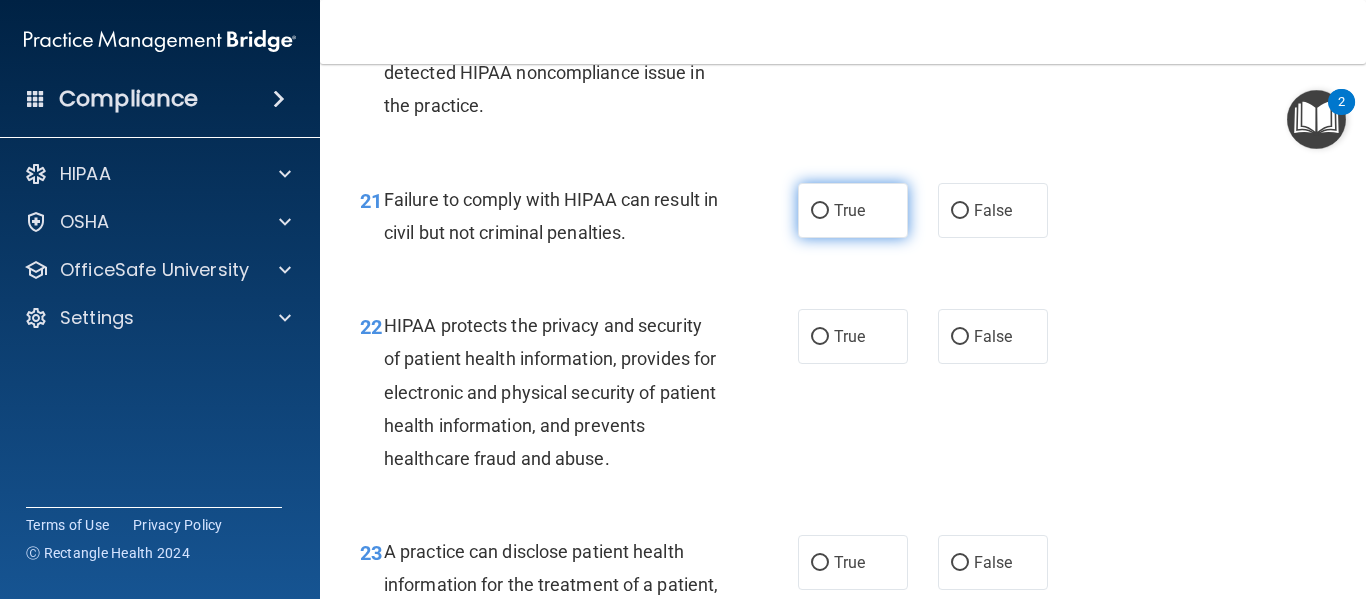 click on "True" at bounding box center [849, 210] 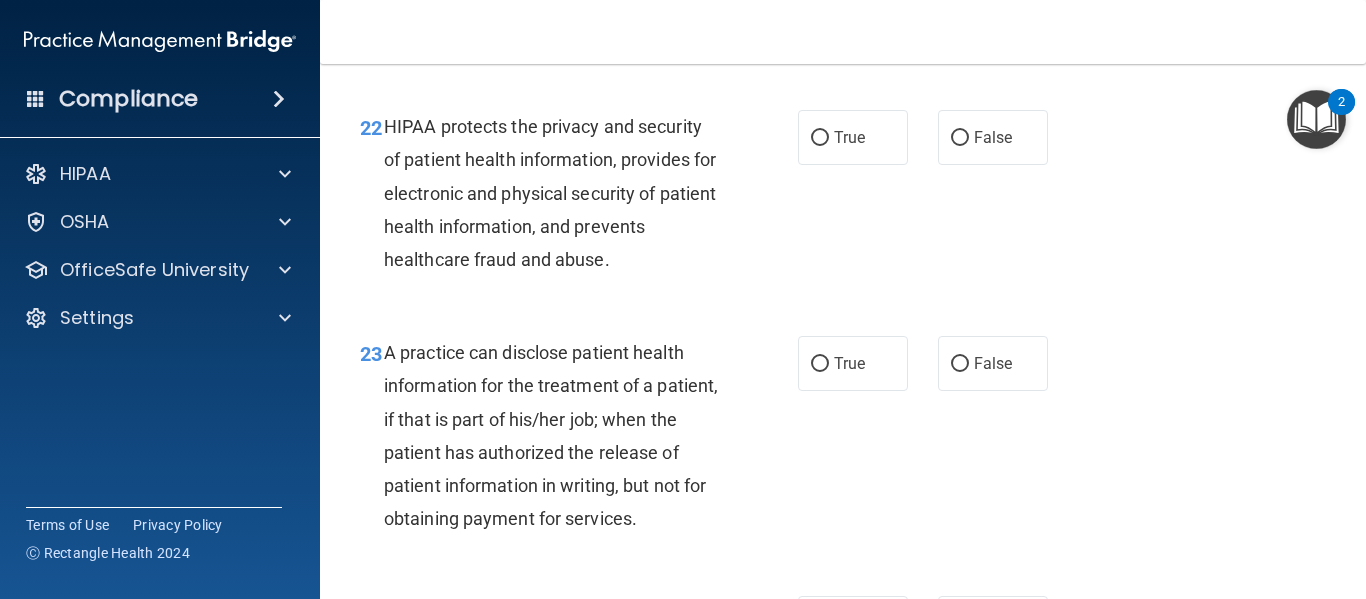 scroll, scrollTop: 4000, scrollLeft: 0, axis: vertical 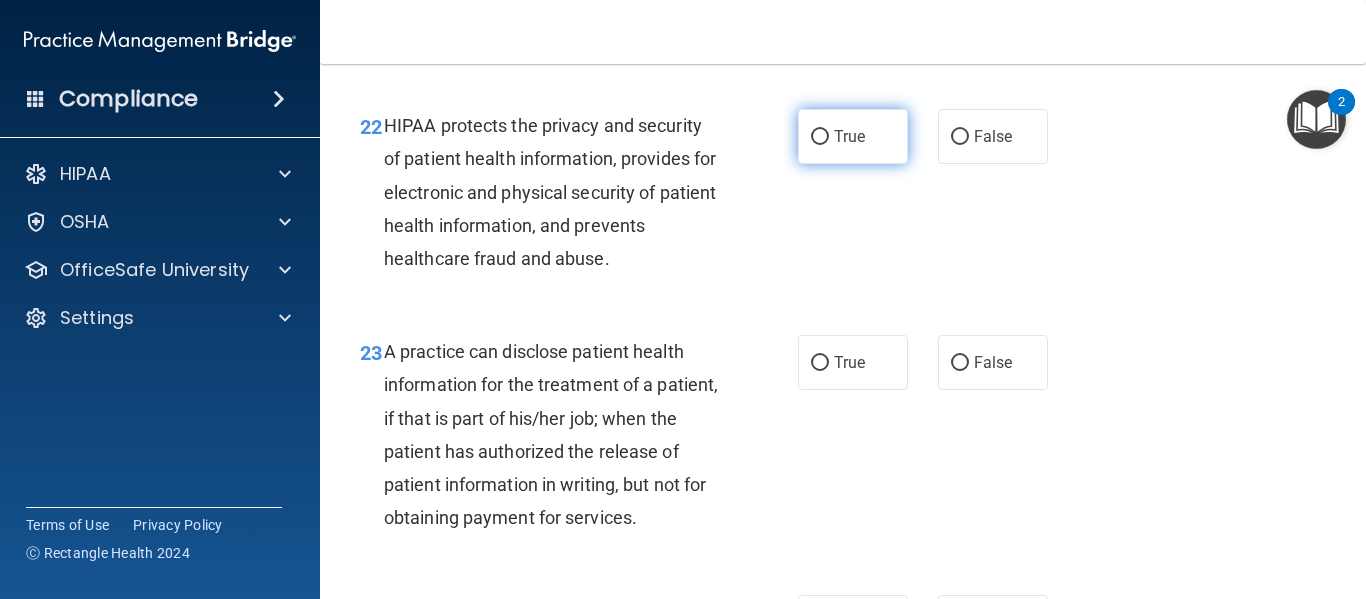 click on "True" at bounding box center (853, 136) 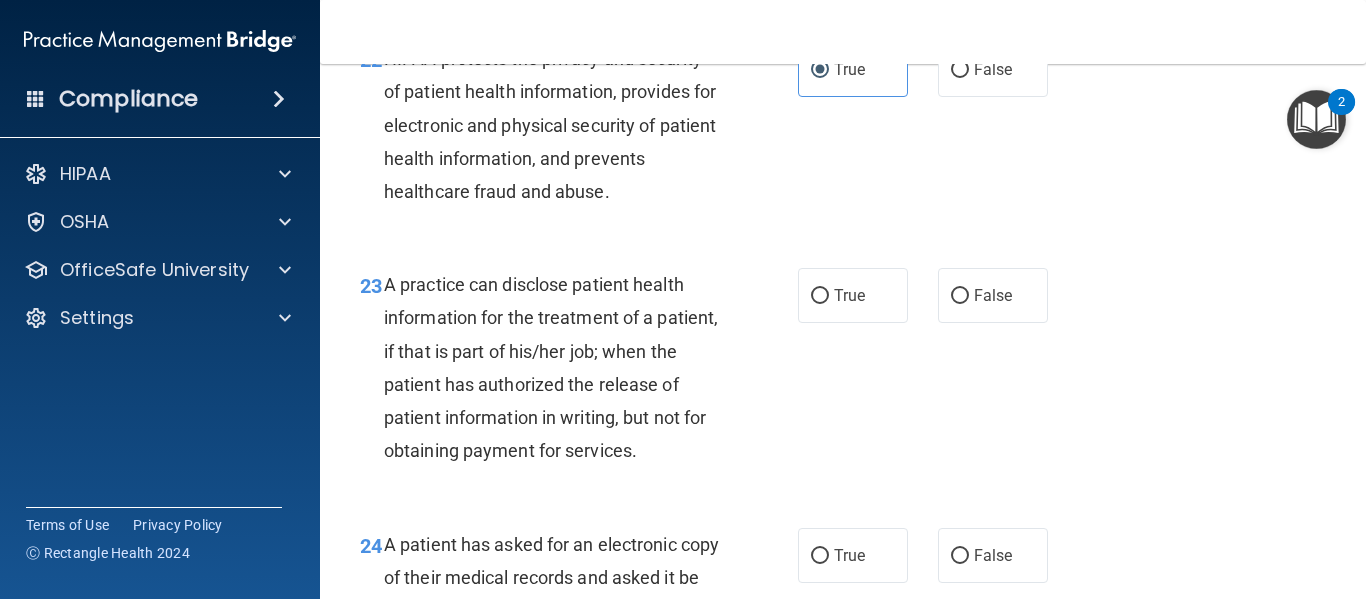 scroll, scrollTop: 4200, scrollLeft: 0, axis: vertical 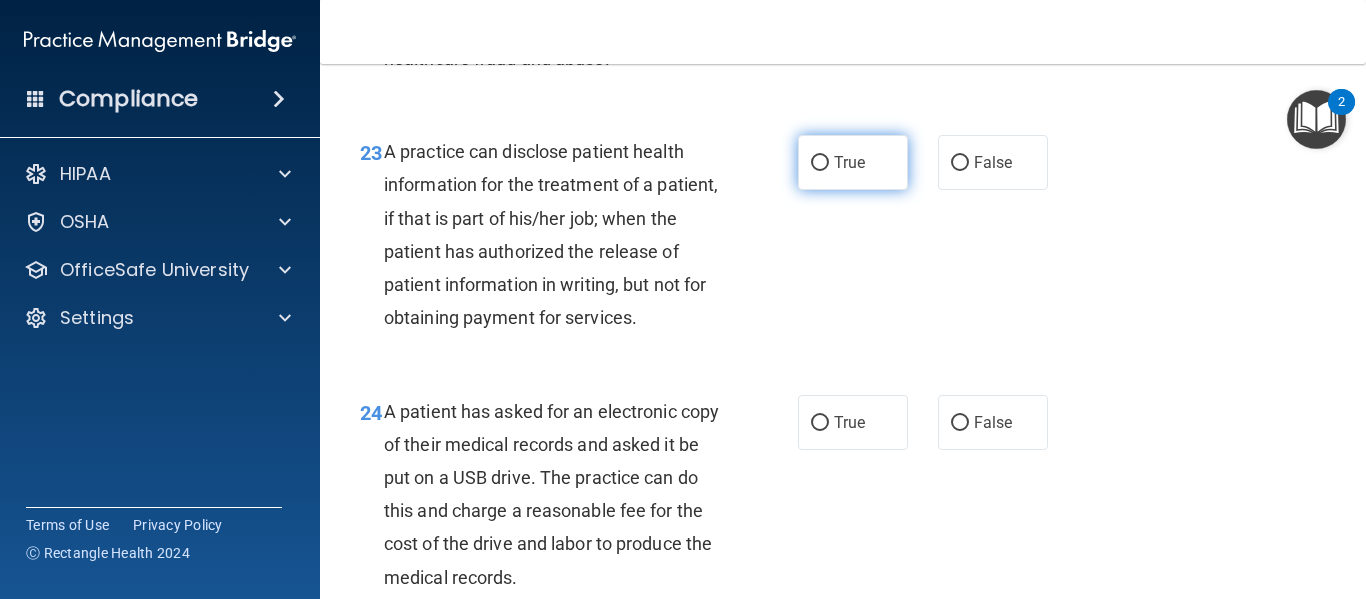 click on "True" at bounding box center (820, 163) 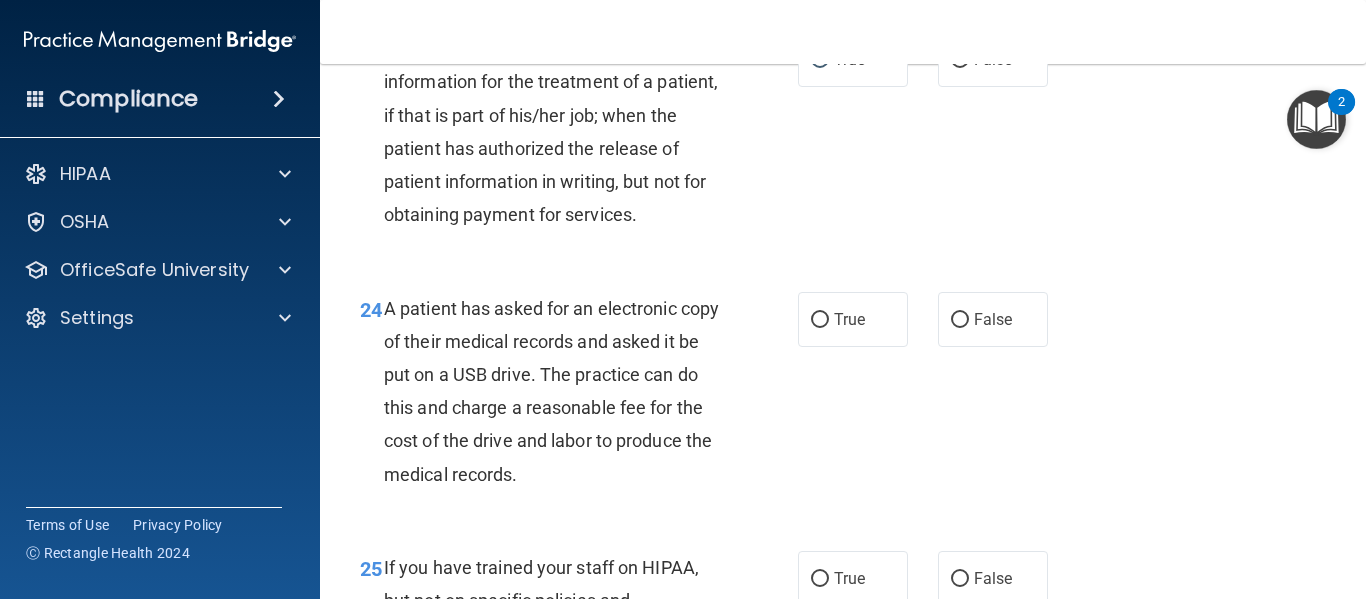 scroll, scrollTop: 4400, scrollLeft: 0, axis: vertical 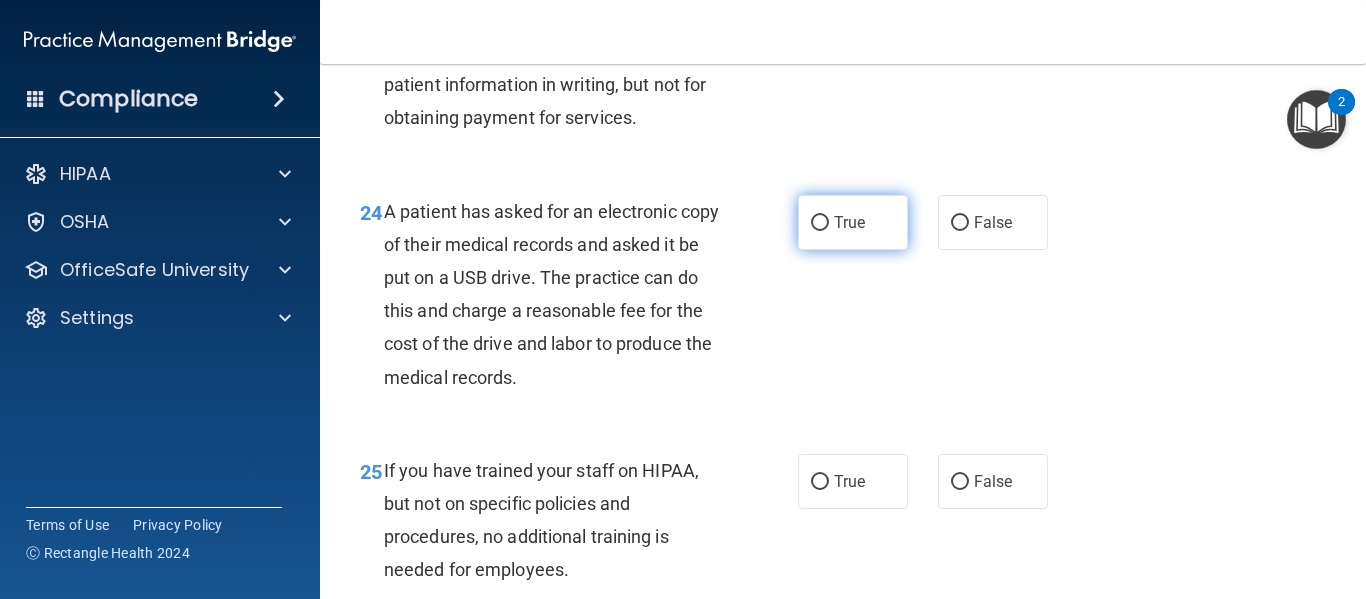 click on "True" at bounding box center (853, 222) 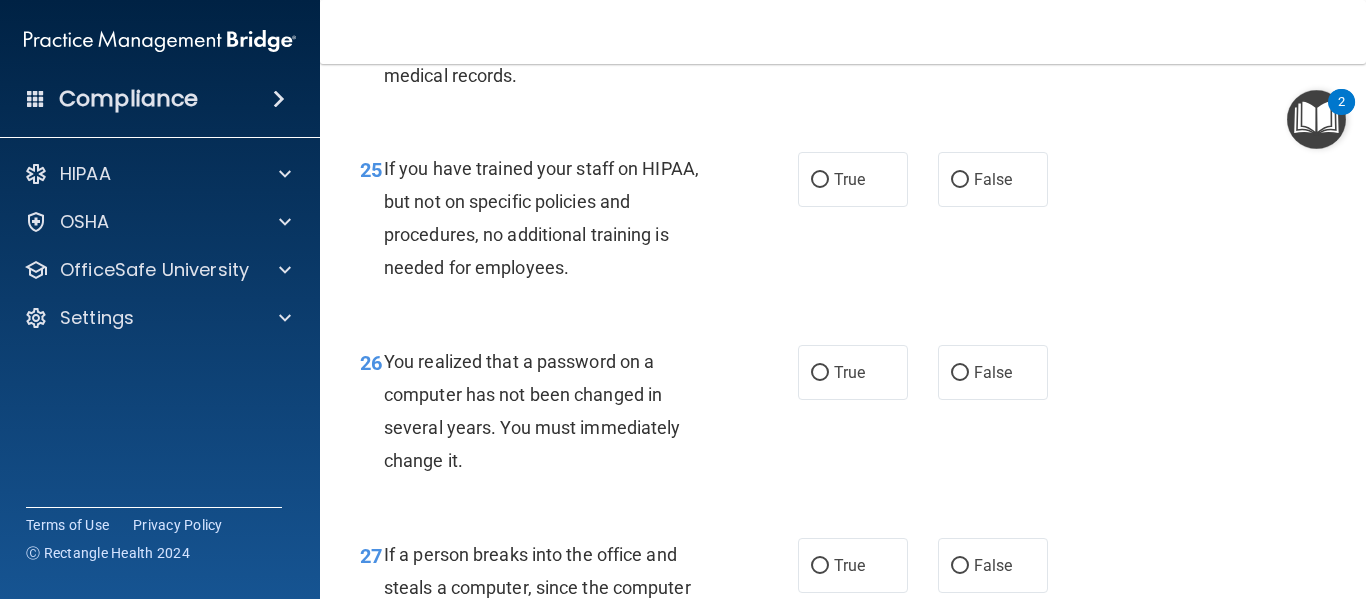 scroll, scrollTop: 4700, scrollLeft: 0, axis: vertical 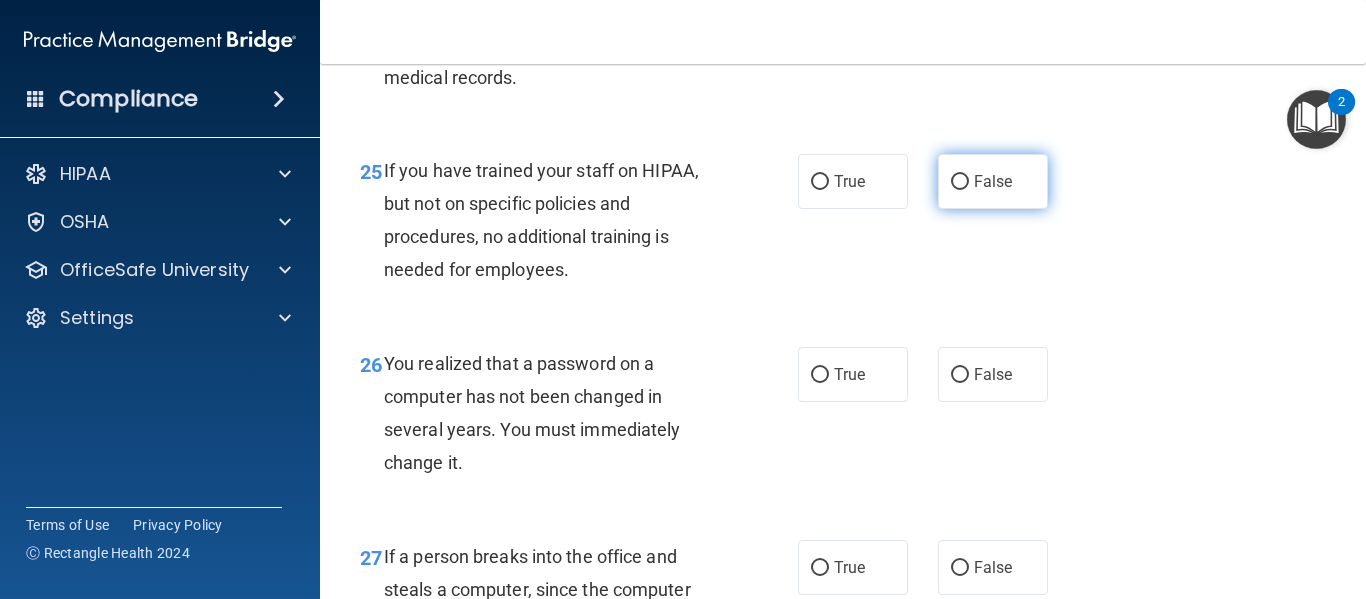 click on "False" at bounding box center (993, 181) 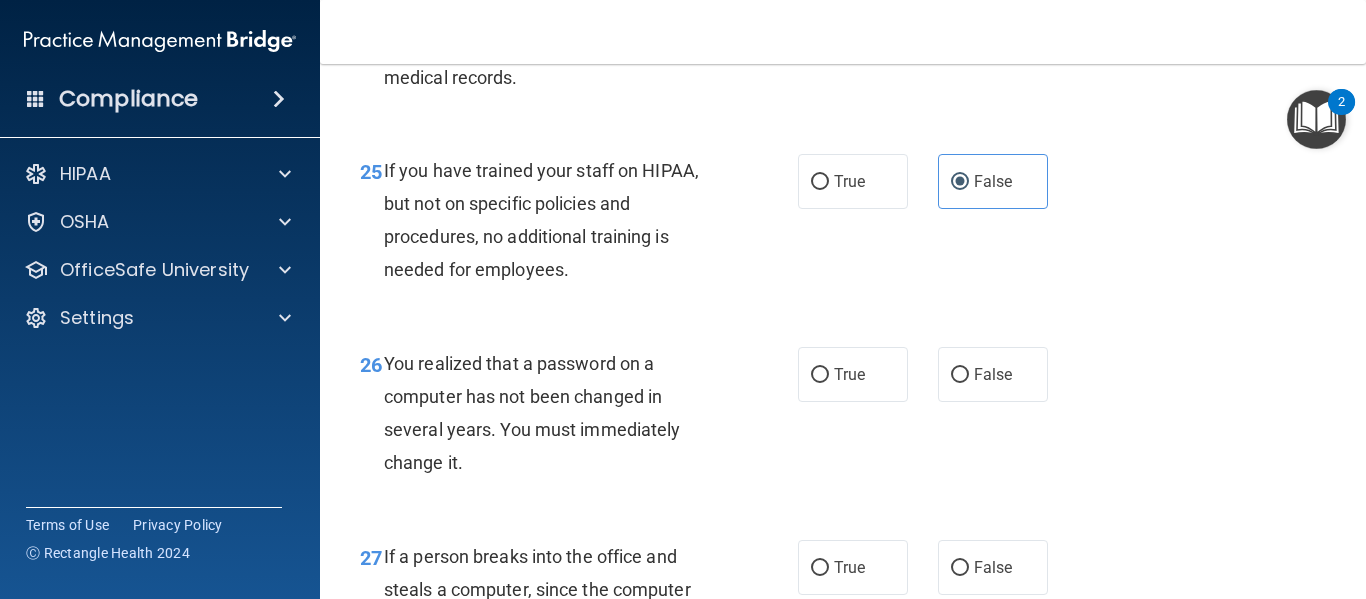 scroll, scrollTop: 5000, scrollLeft: 0, axis: vertical 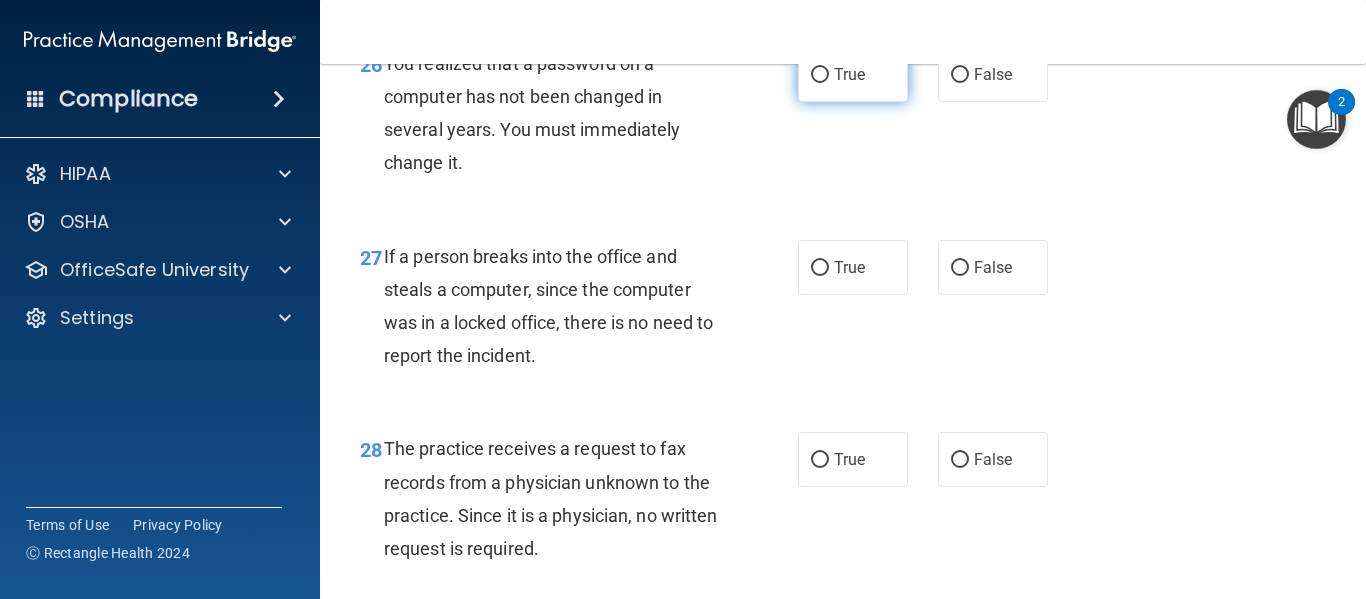 click on "True" at bounding box center [853, 74] 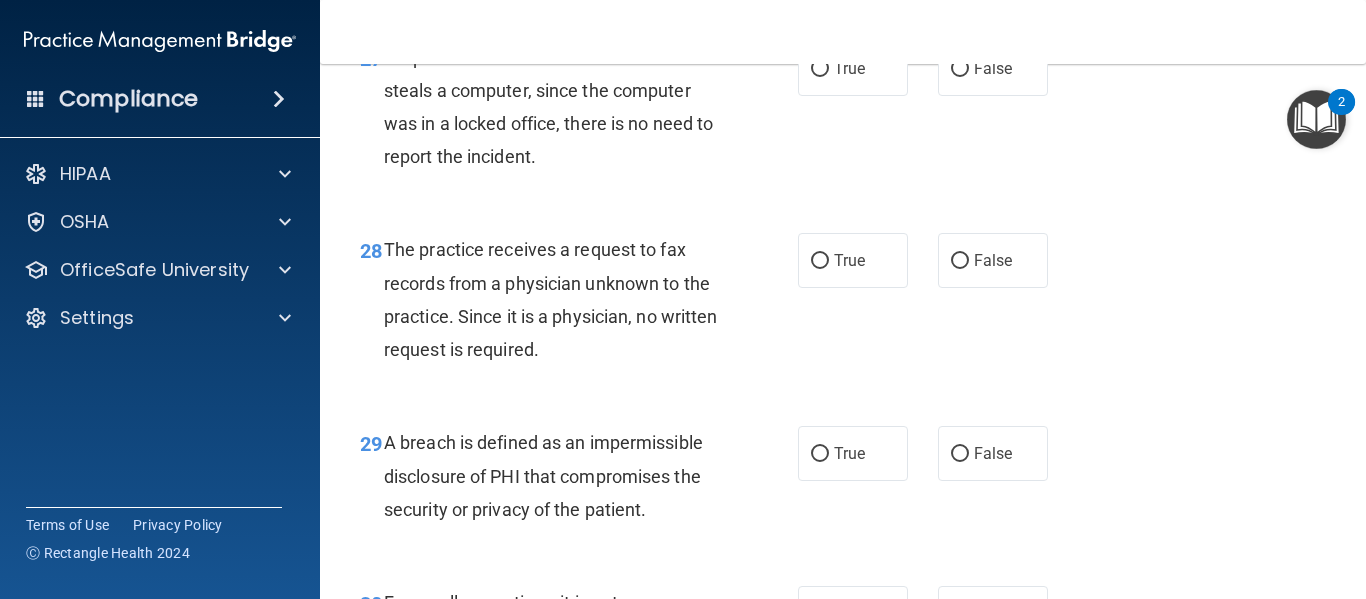 scroll, scrollTop: 5200, scrollLeft: 0, axis: vertical 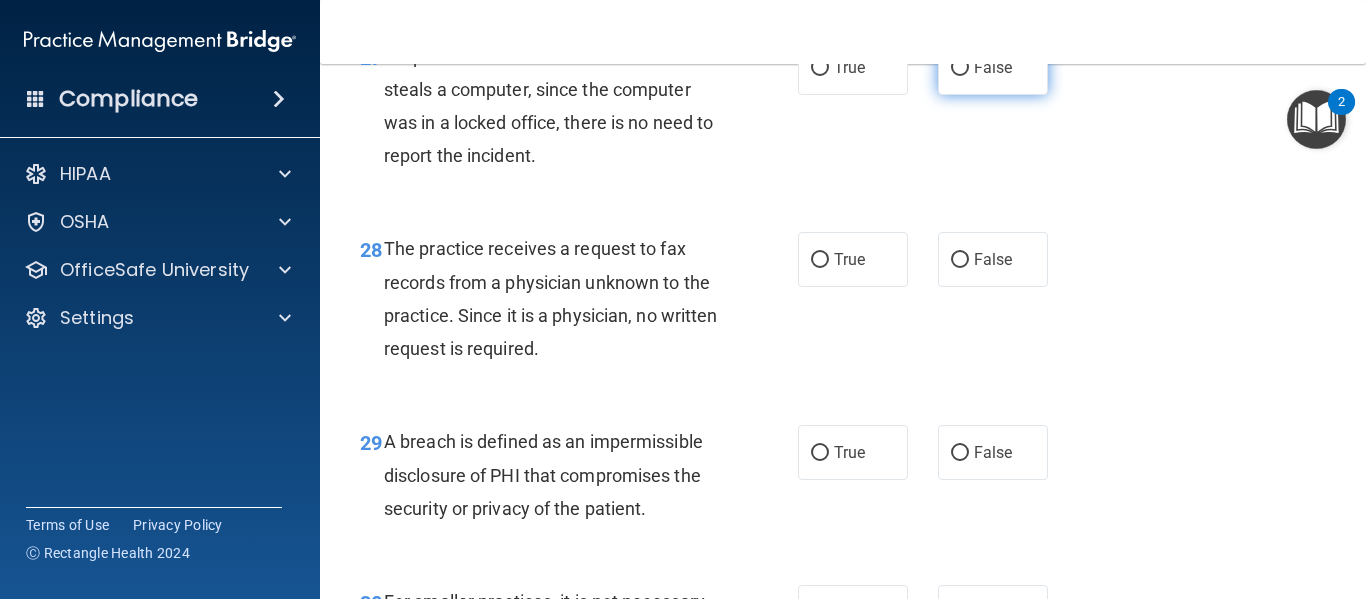 click on "False" at bounding box center [960, 68] 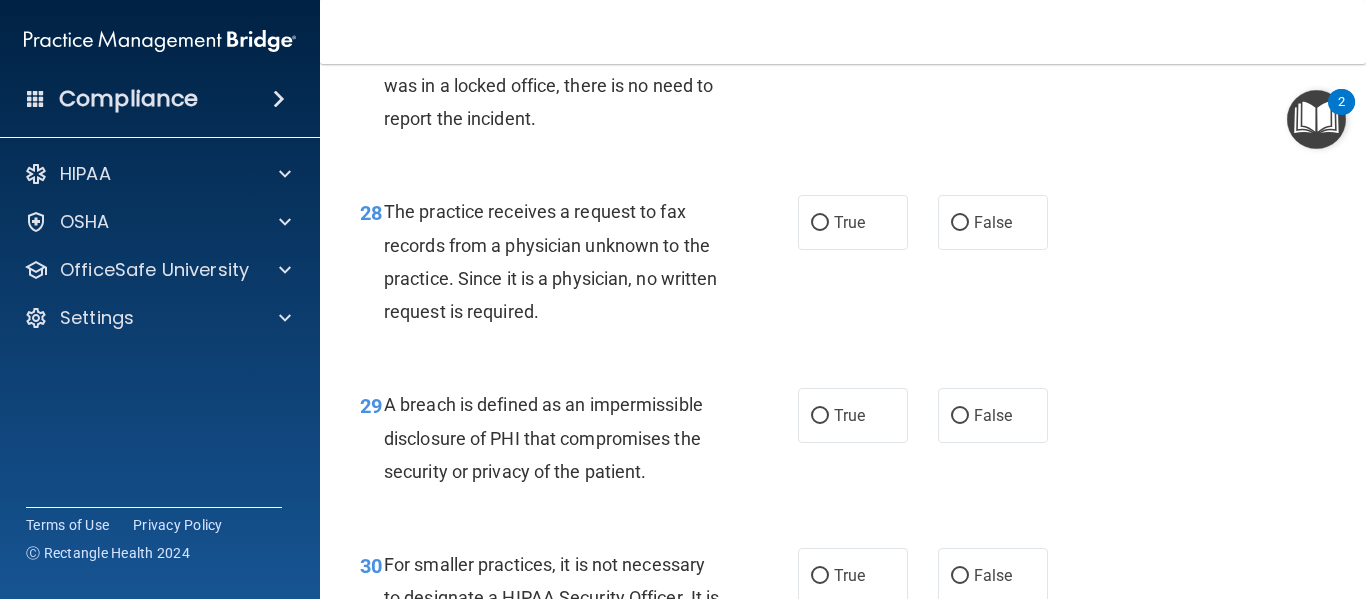 scroll, scrollTop: 5300, scrollLeft: 0, axis: vertical 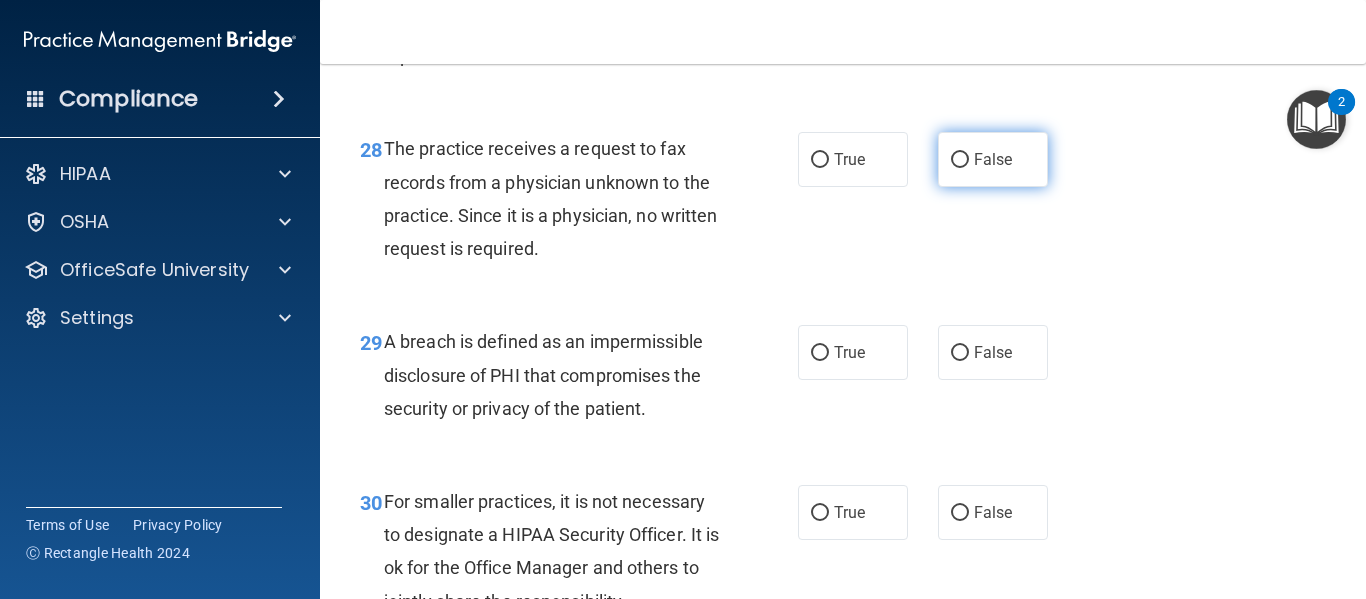 click on "False" at bounding box center [993, 159] 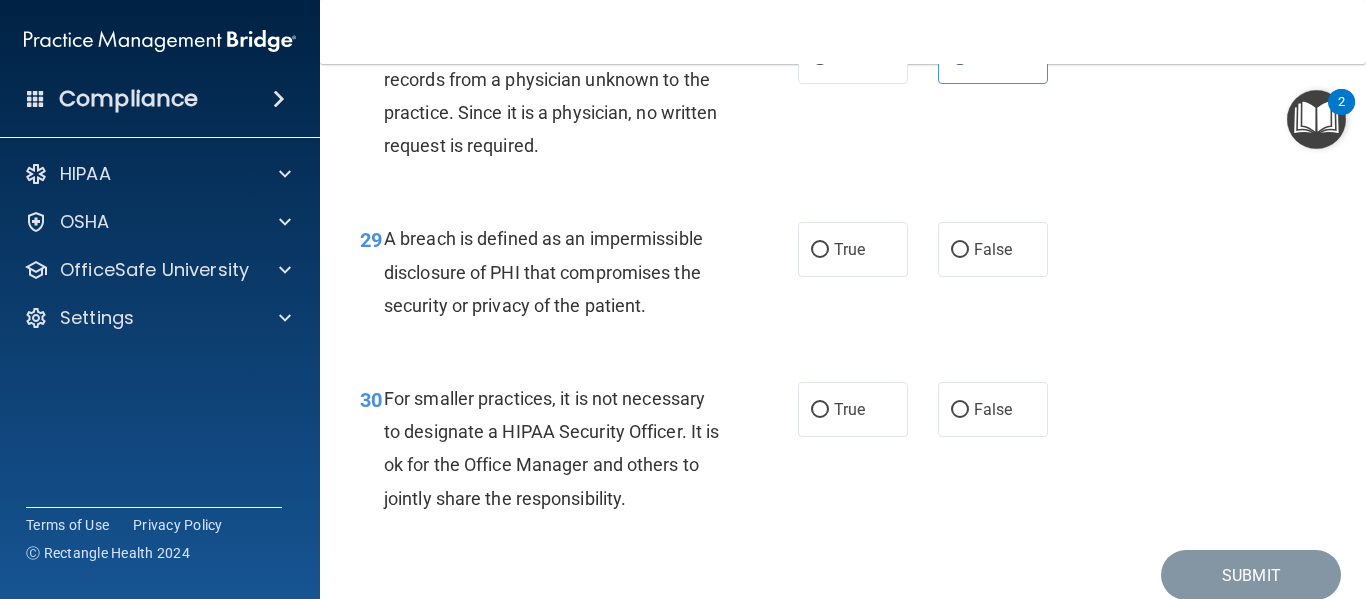 scroll, scrollTop: 5500, scrollLeft: 0, axis: vertical 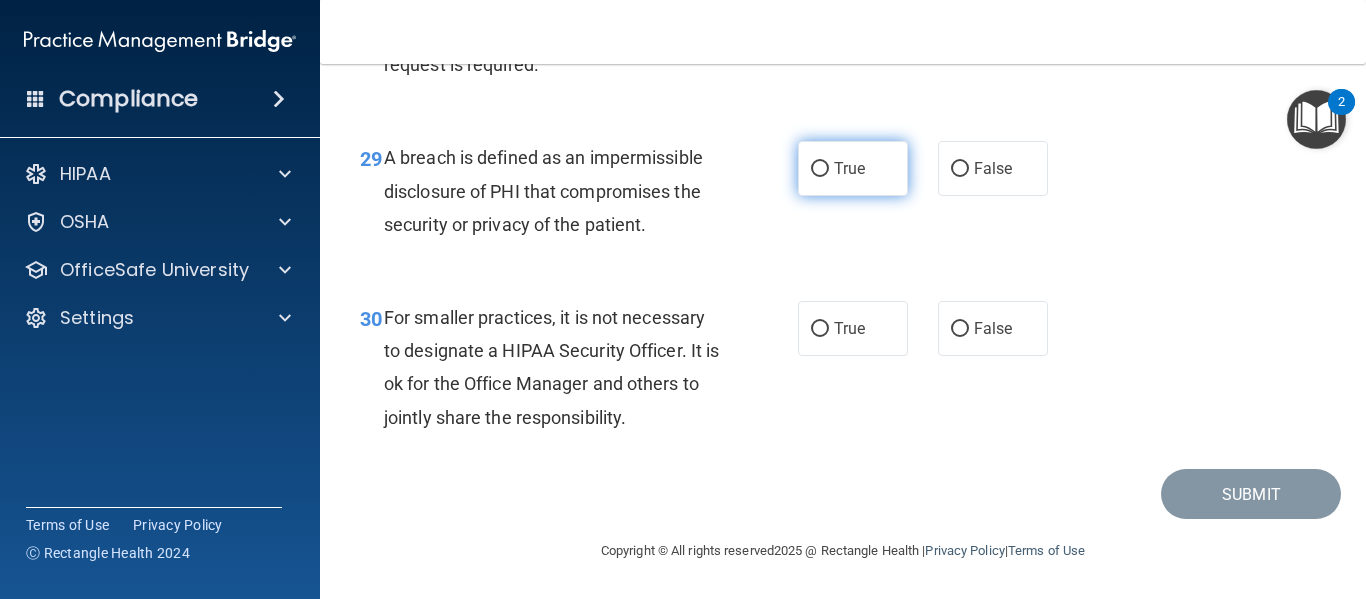 click on "True" at bounding box center (849, 168) 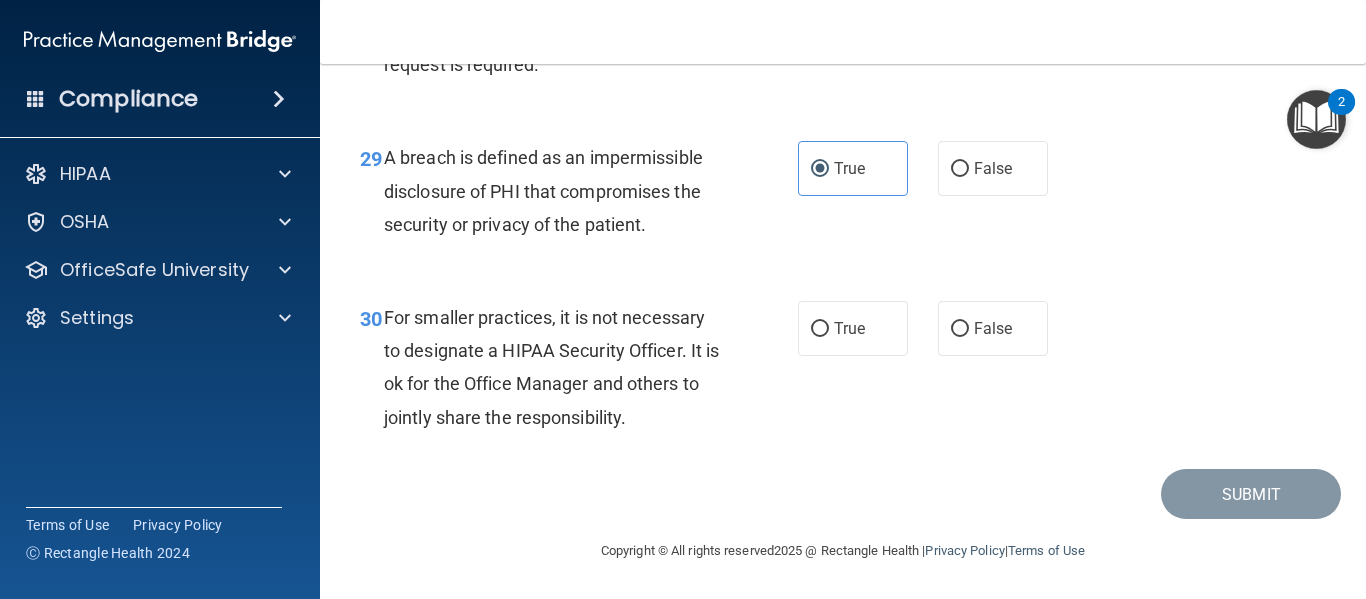 scroll, scrollTop: 5551, scrollLeft: 0, axis: vertical 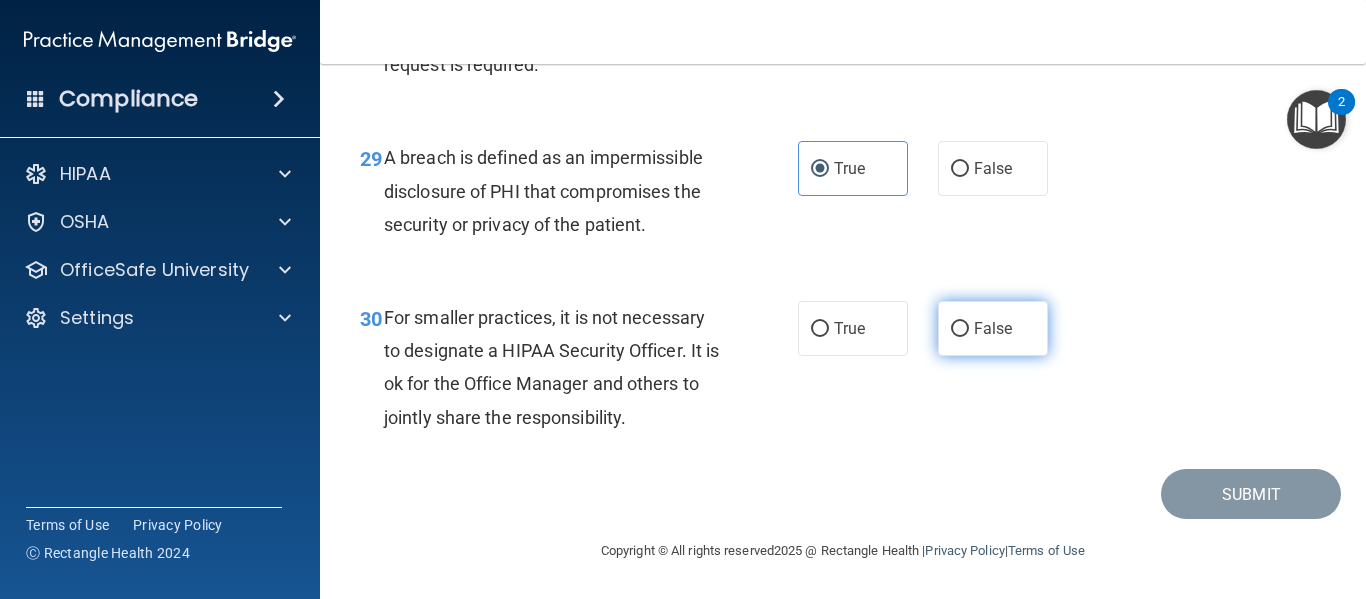click on "False" at bounding box center [960, 329] 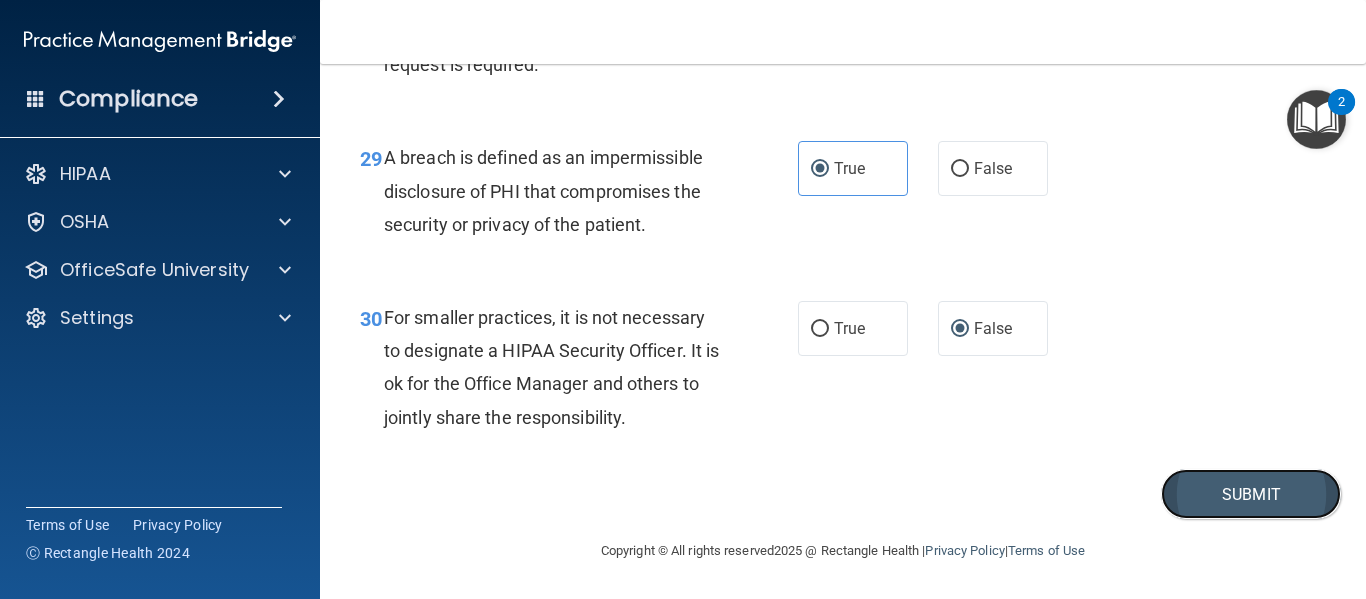 click on "Submit" at bounding box center [1251, 494] 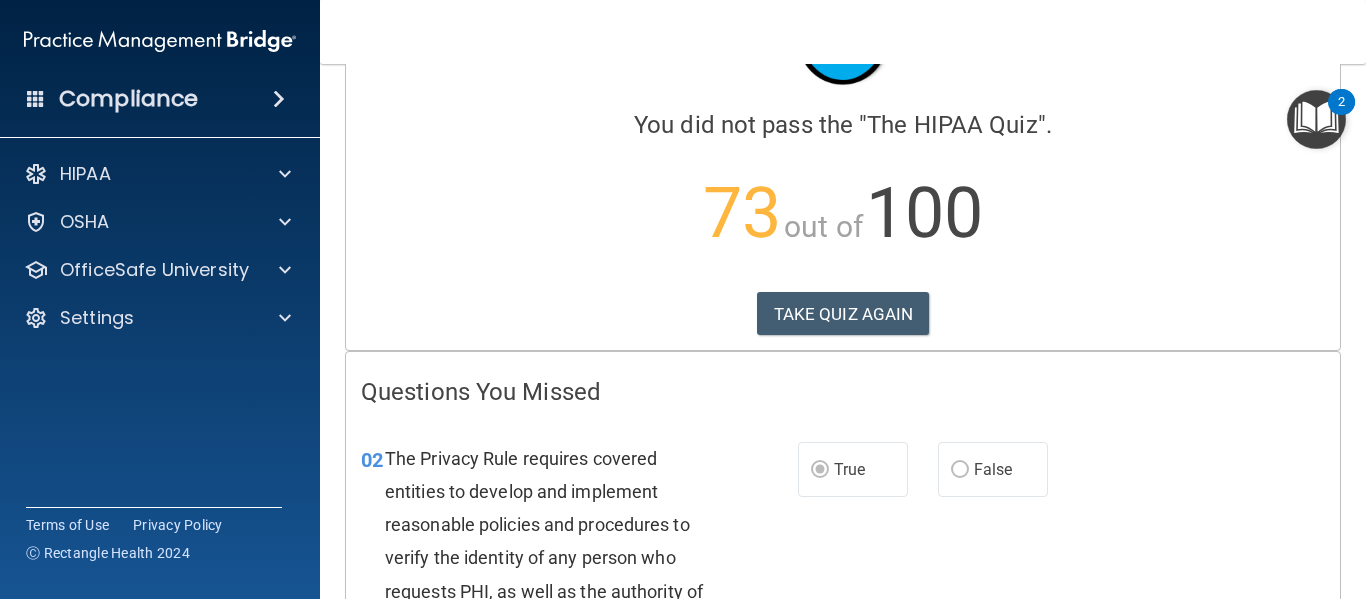 scroll, scrollTop: 0, scrollLeft: 0, axis: both 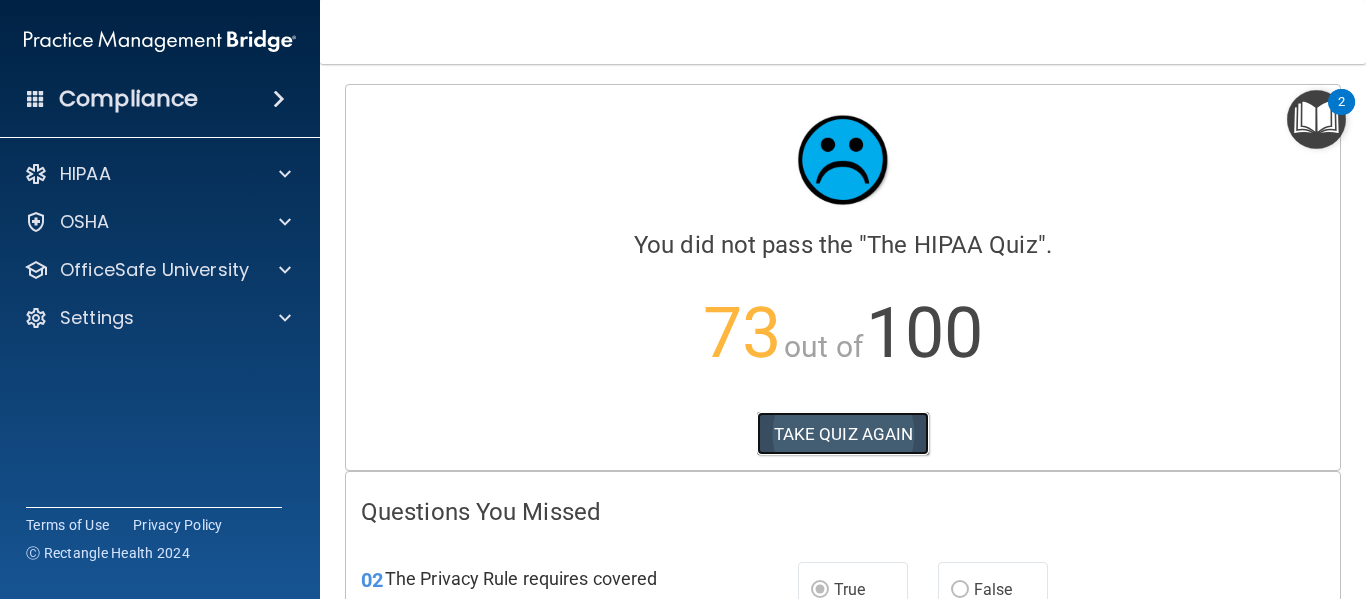 click on "TAKE QUIZ AGAIN" at bounding box center (843, 434) 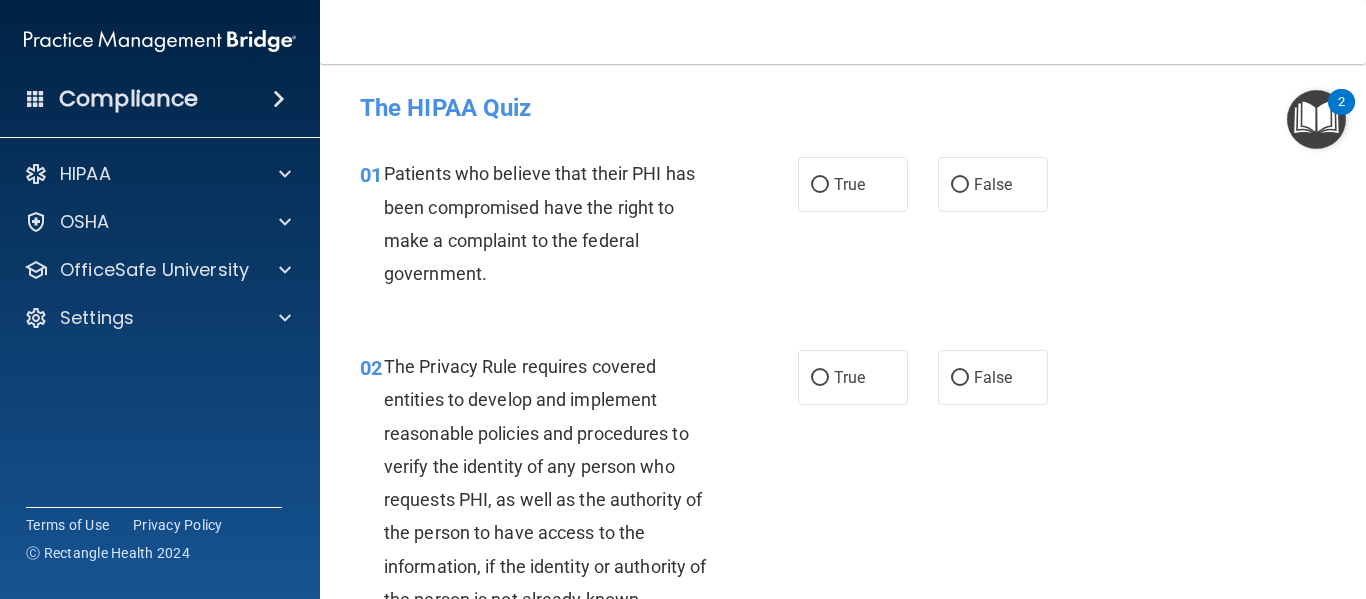 scroll, scrollTop: 0, scrollLeft: 0, axis: both 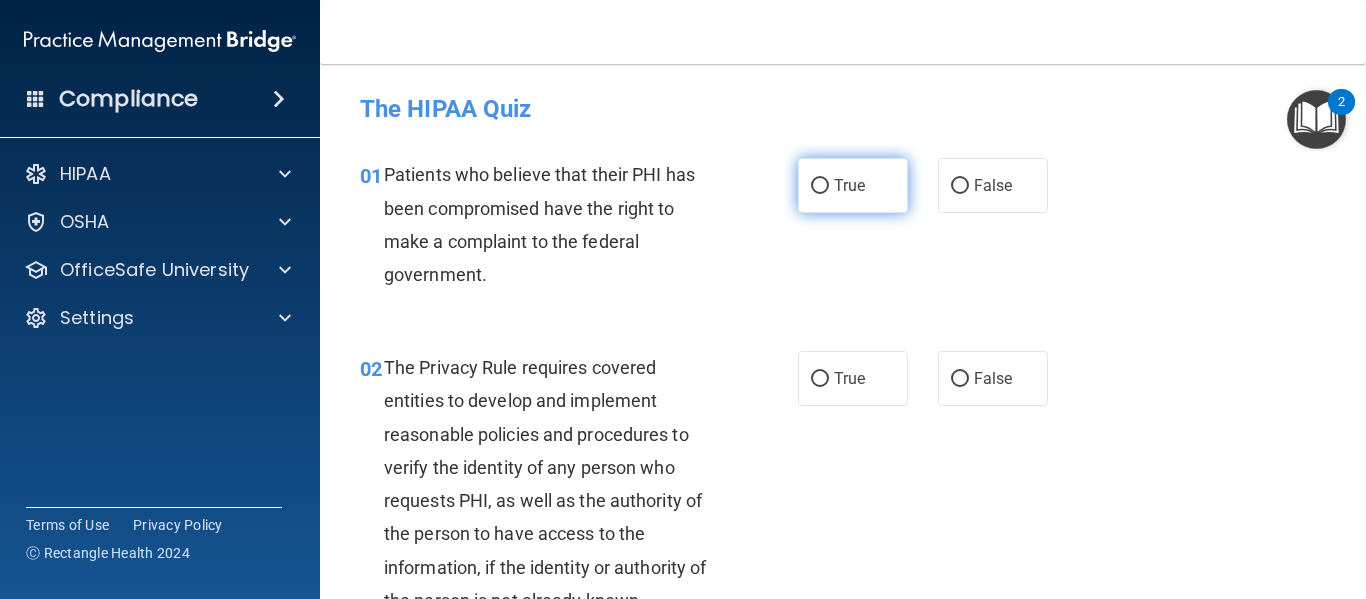 click on "True" at bounding box center (820, 186) 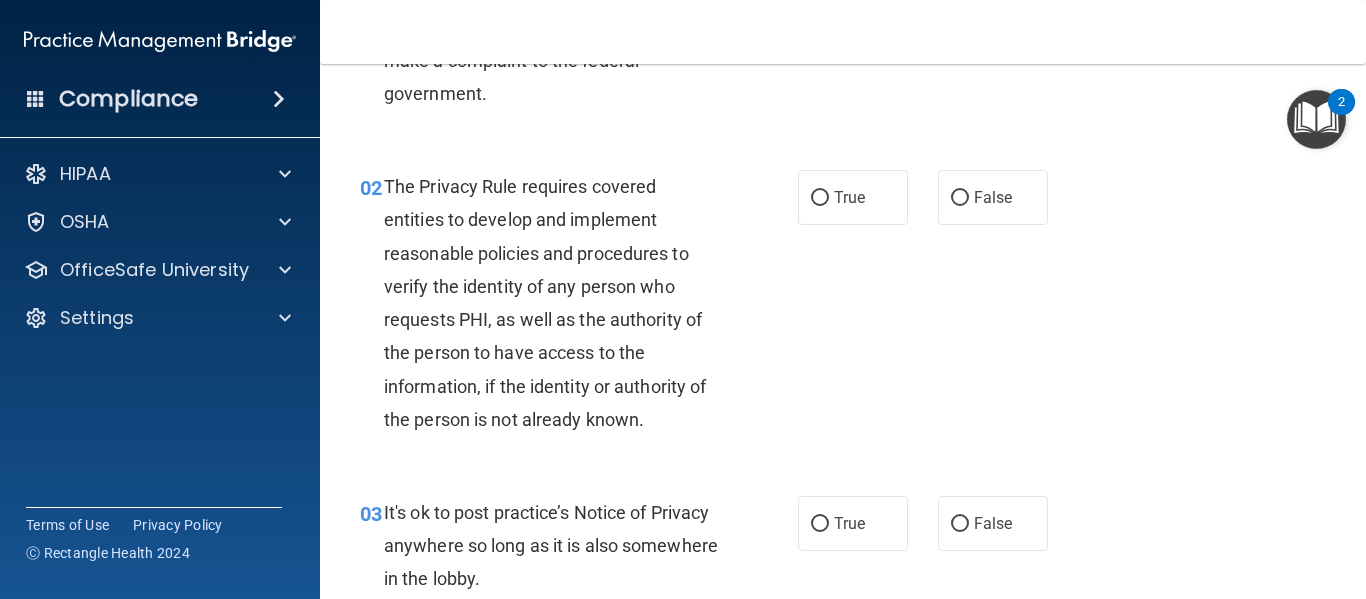 scroll, scrollTop: 200, scrollLeft: 0, axis: vertical 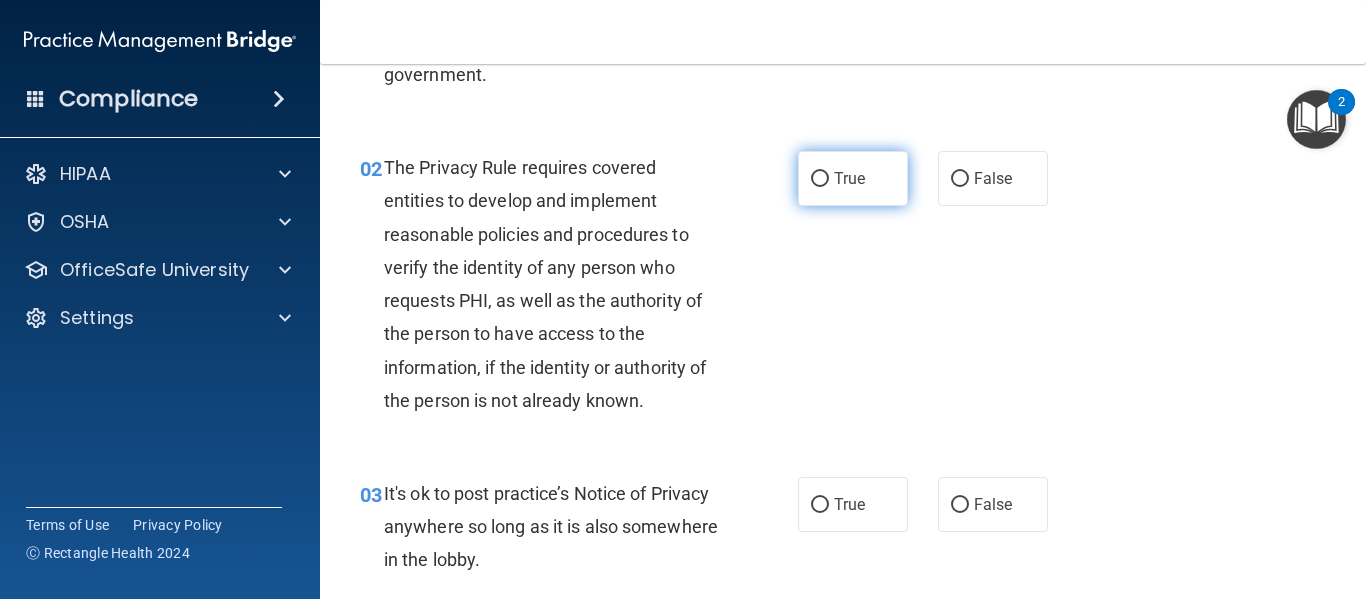 click on "True" at bounding box center (820, 179) 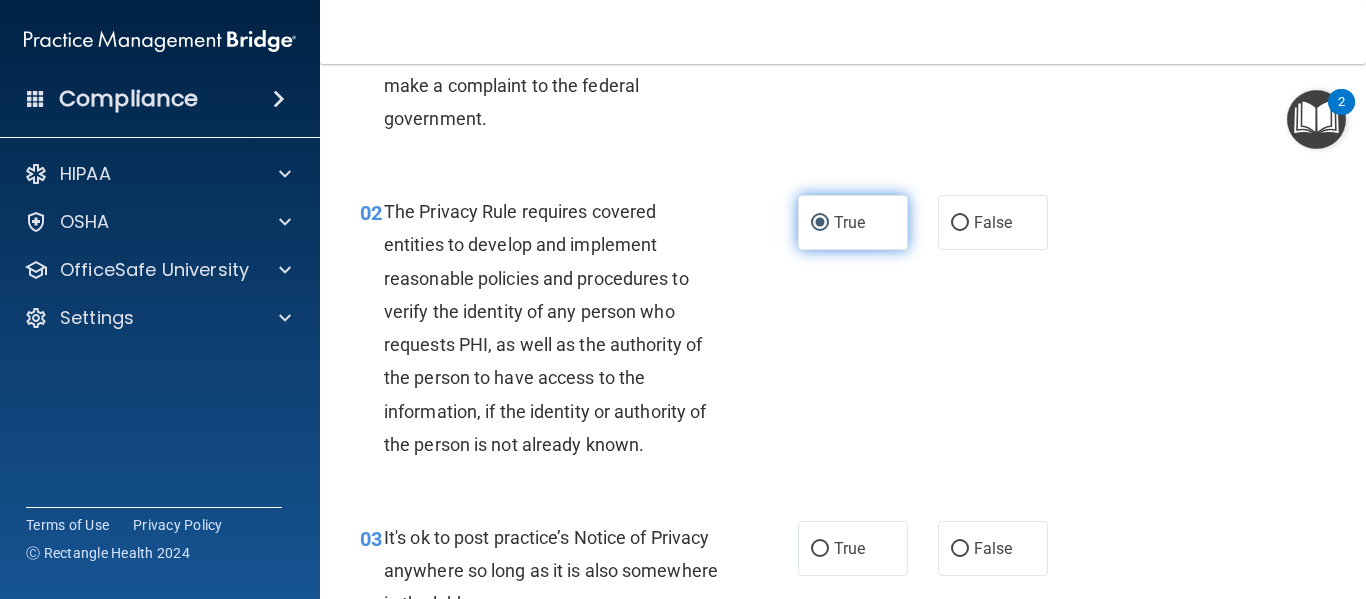 scroll, scrollTop: 200, scrollLeft: 0, axis: vertical 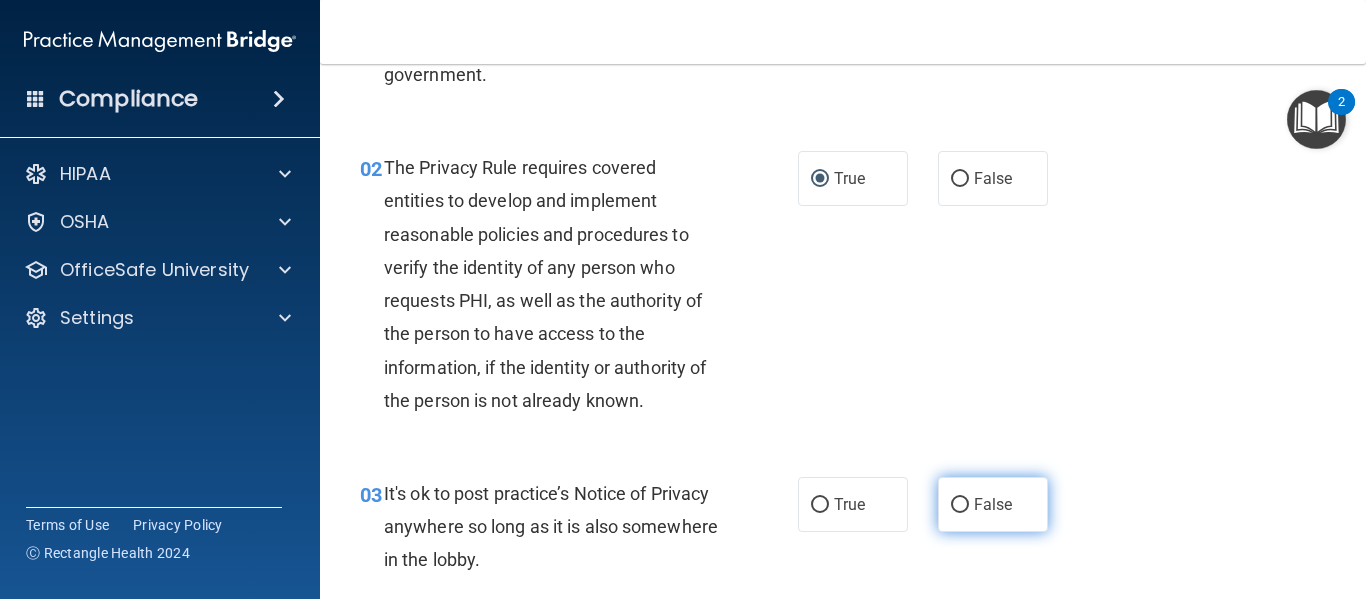click on "False" at bounding box center [993, 504] 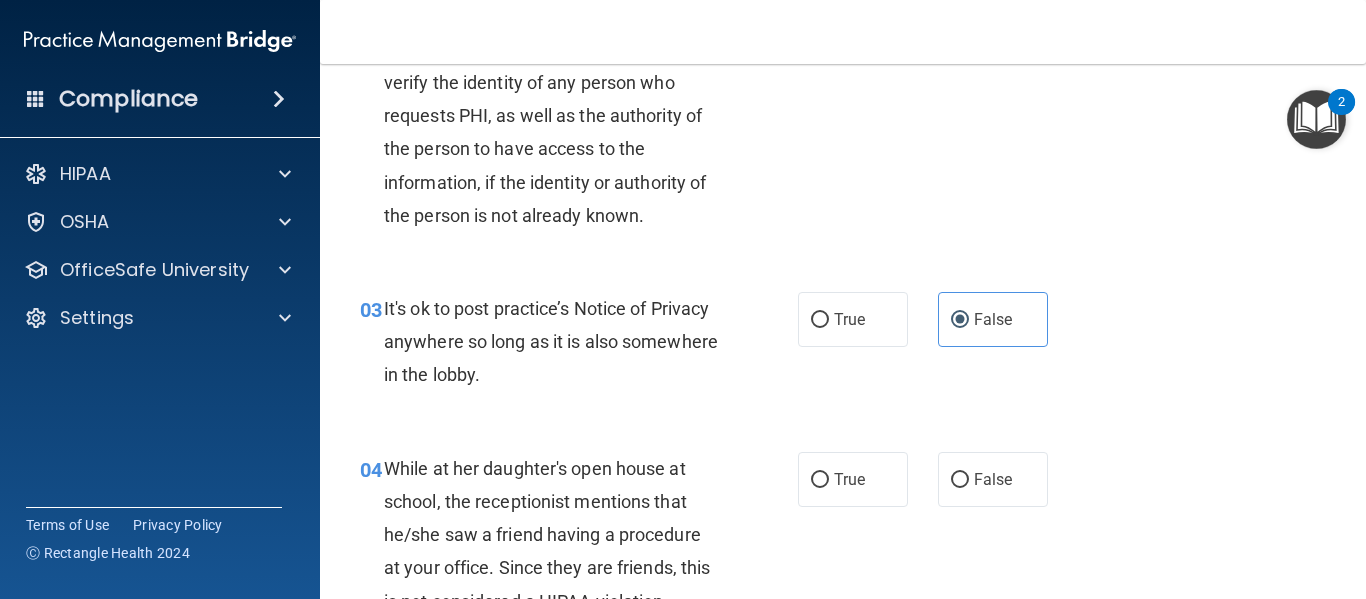 scroll, scrollTop: 500, scrollLeft: 0, axis: vertical 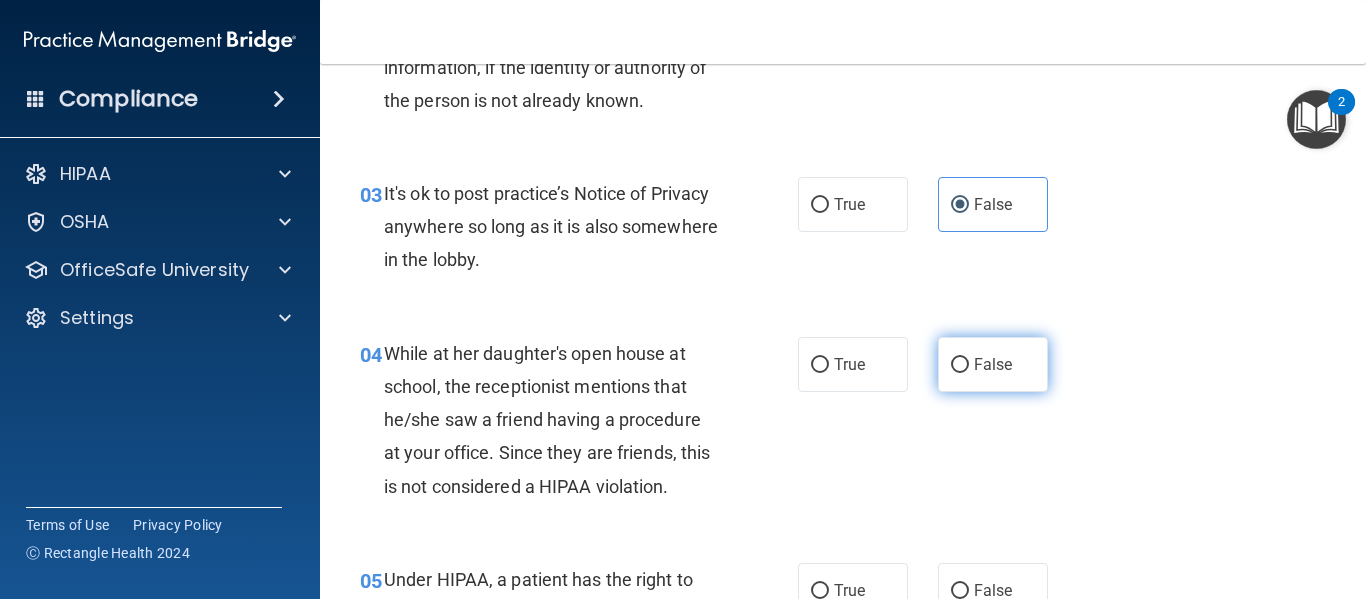 click on "False" at bounding box center (960, 365) 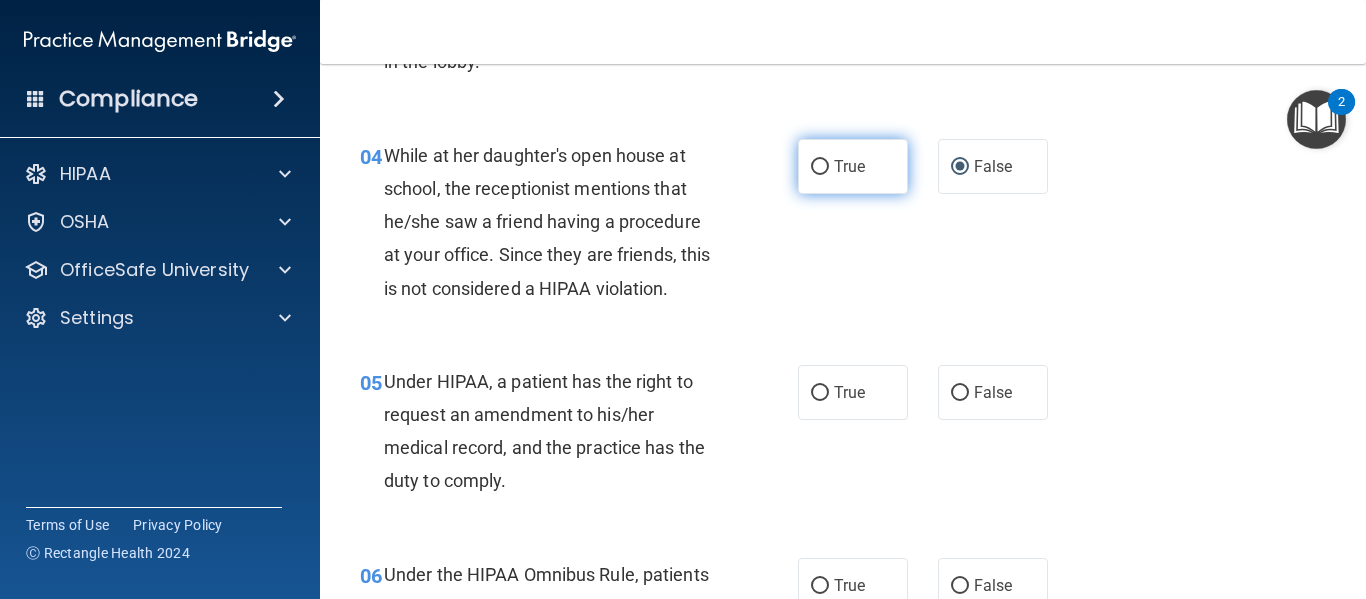 scroll, scrollTop: 700, scrollLeft: 0, axis: vertical 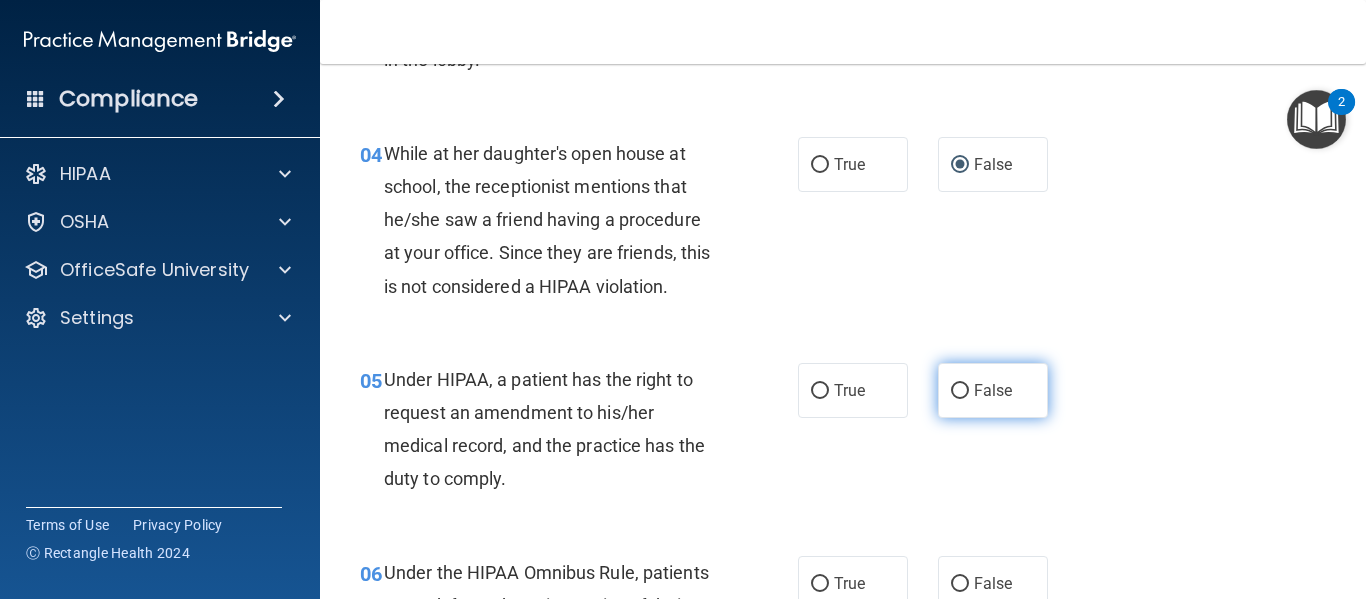 click on "False" at bounding box center [993, 390] 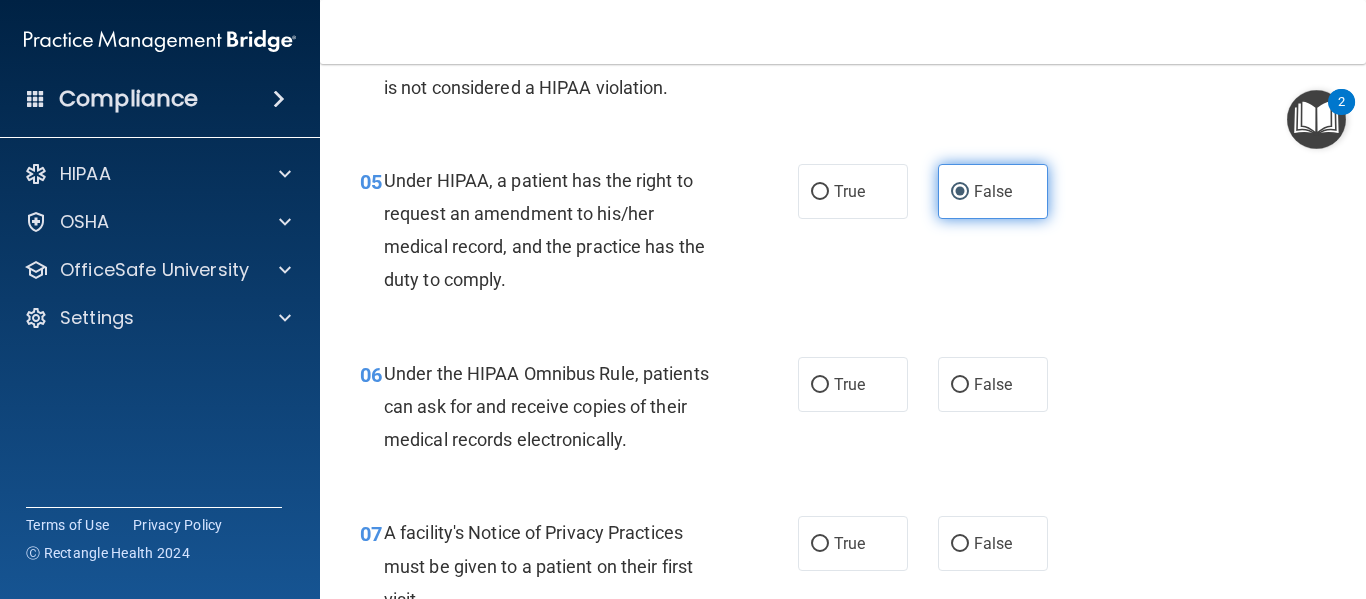 scroll, scrollTop: 900, scrollLeft: 0, axis: vertical 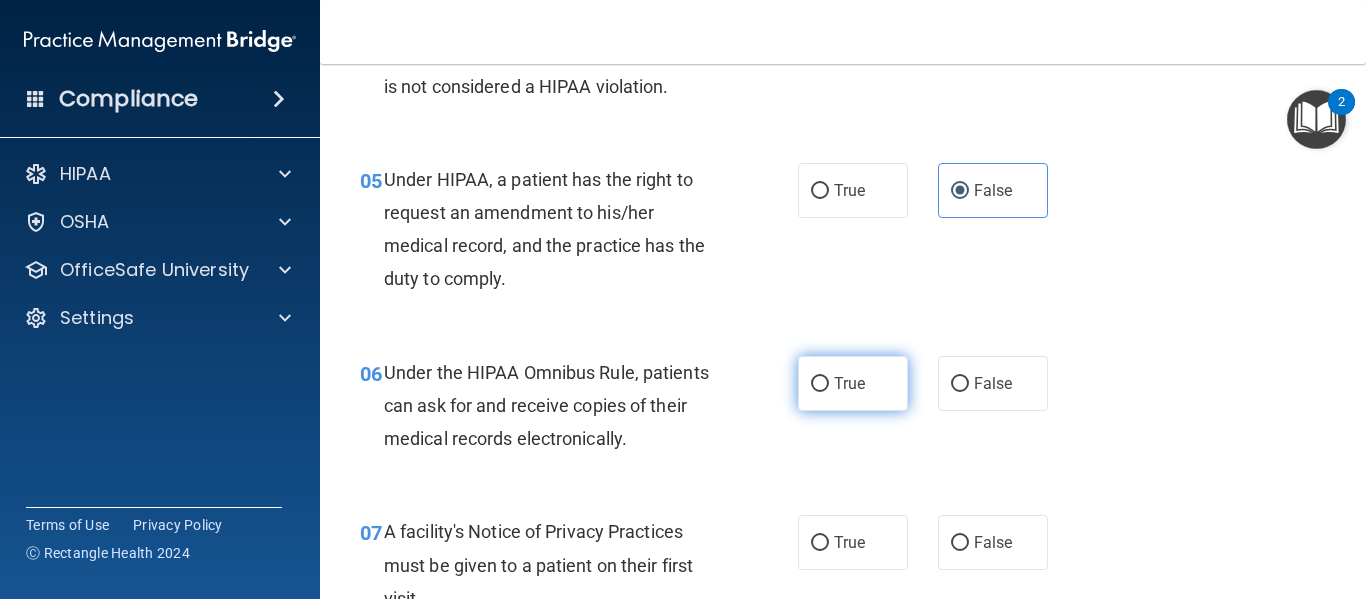click on "True" at bounding box center (820, 384) 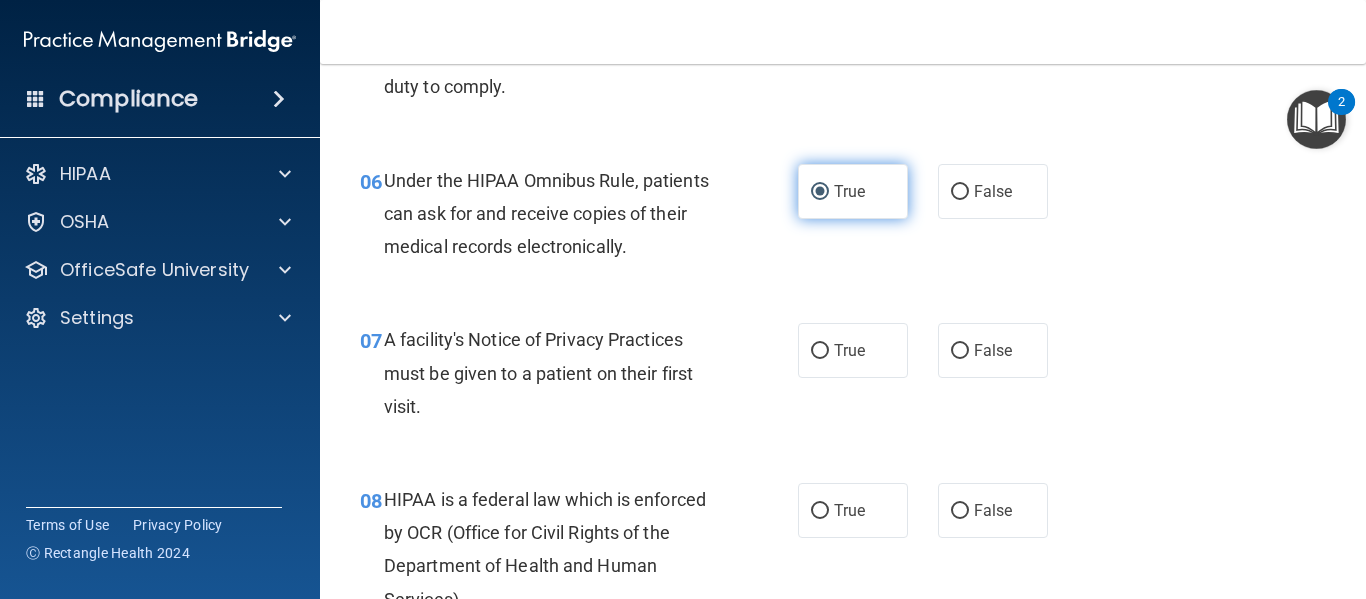 scroll, scrollTop: 1100, scrollLeft: 0, axis: vertical 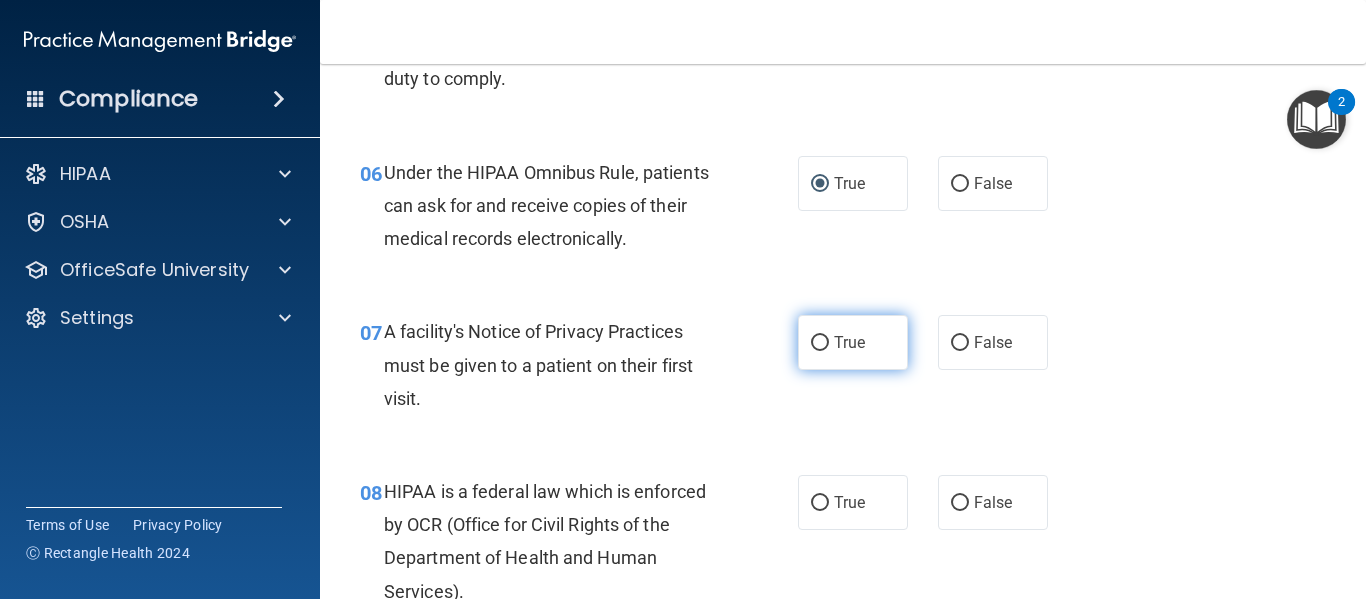 click on "True" at bounding box center [853, 342] 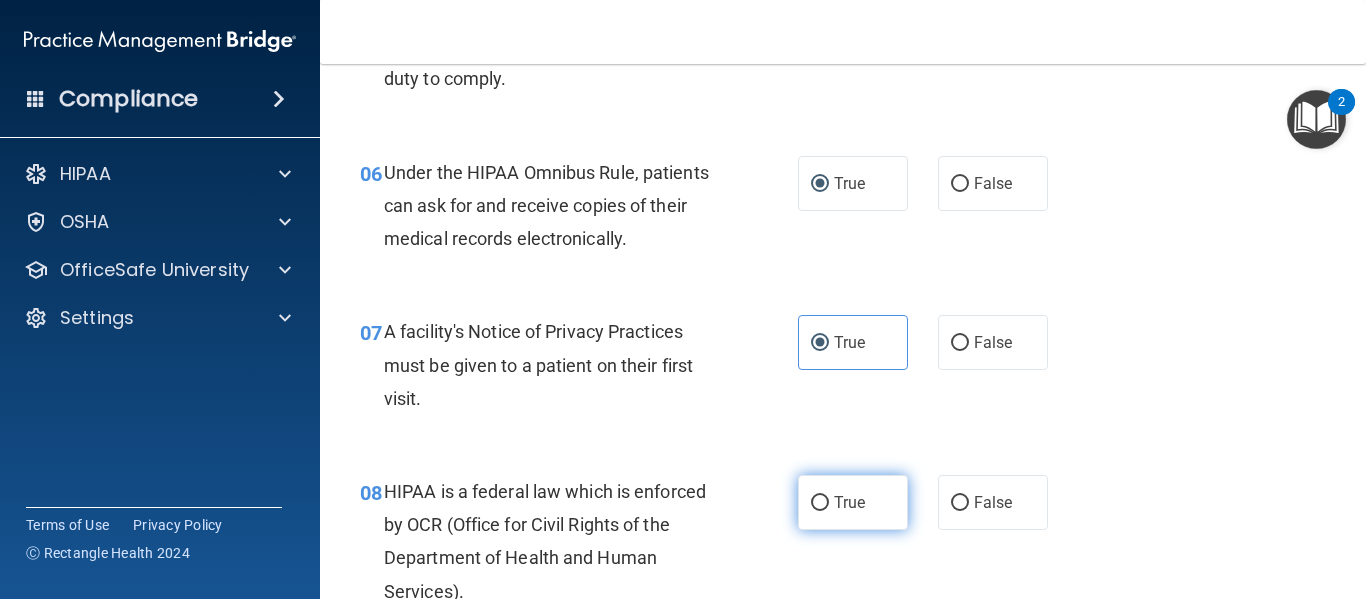 click on "True" at bounding box center [820, 503] 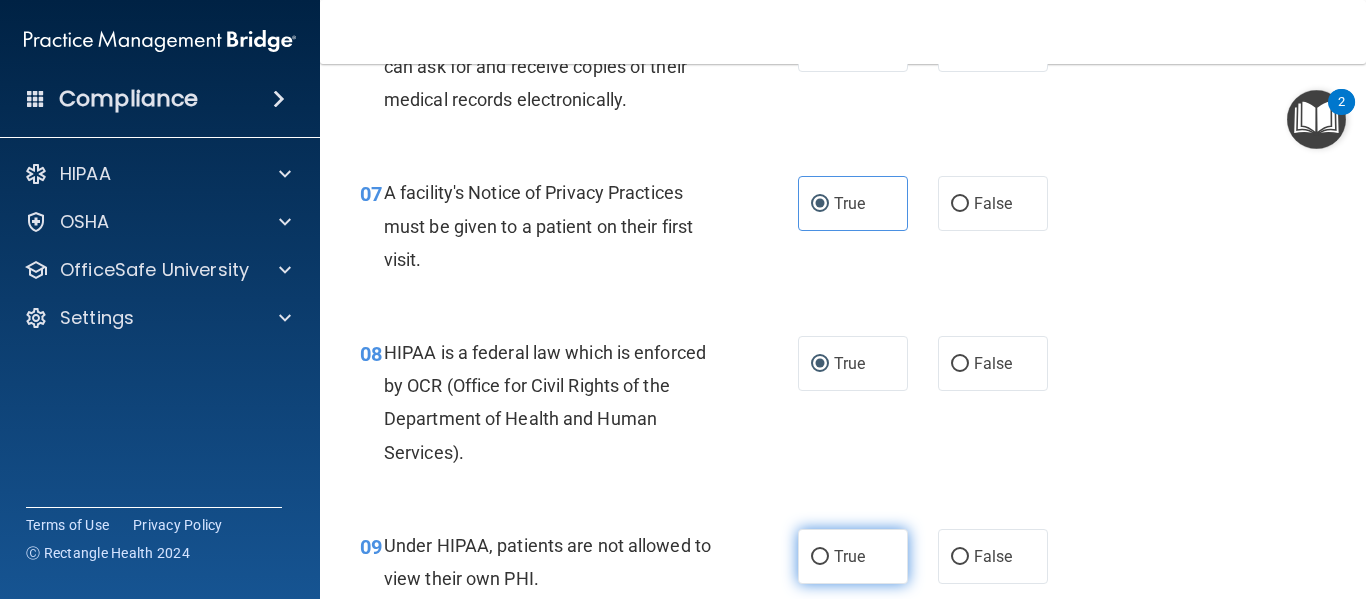 scroll, scrollTop: 1300, scrollLeft: 0, axis: vertical 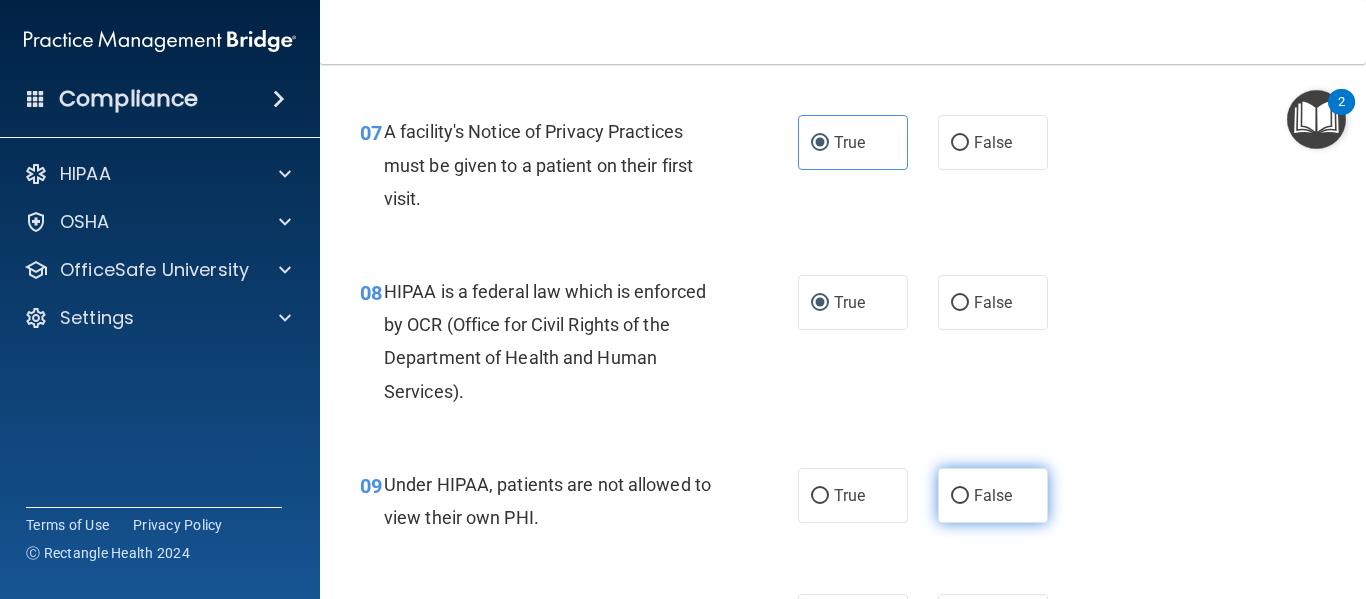 click on "False" at bounding box center (960, 496) 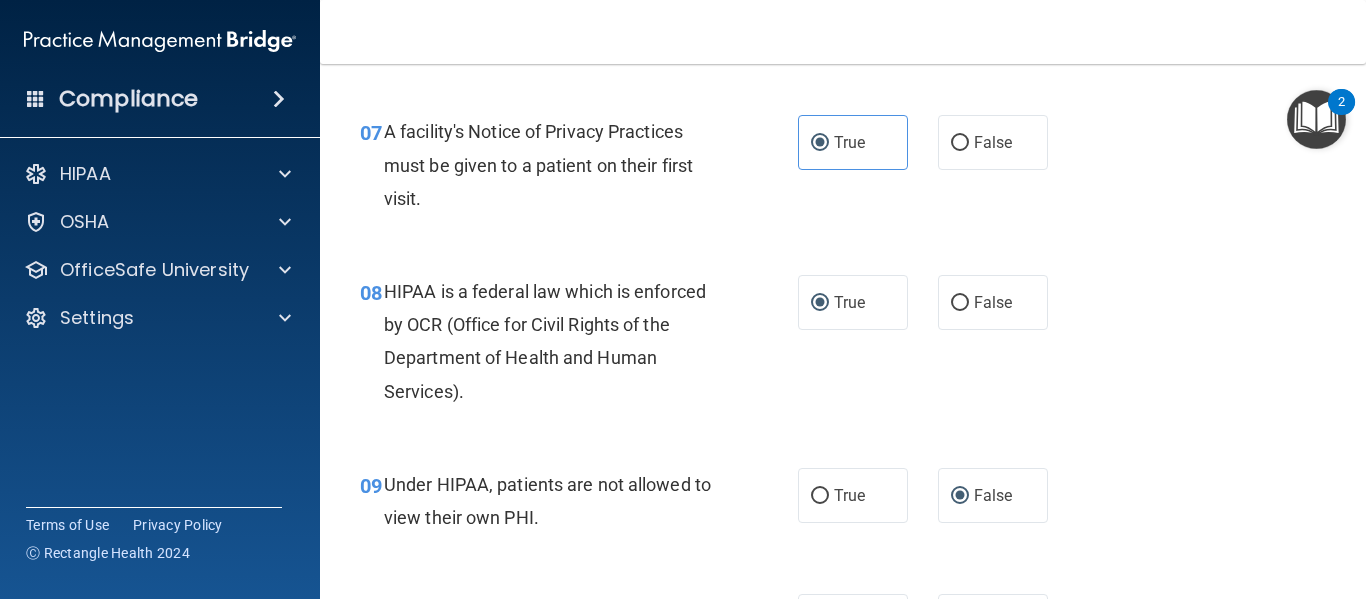 scroll, scrollTop: 1600, scrollLeft: 0, axis: vertical 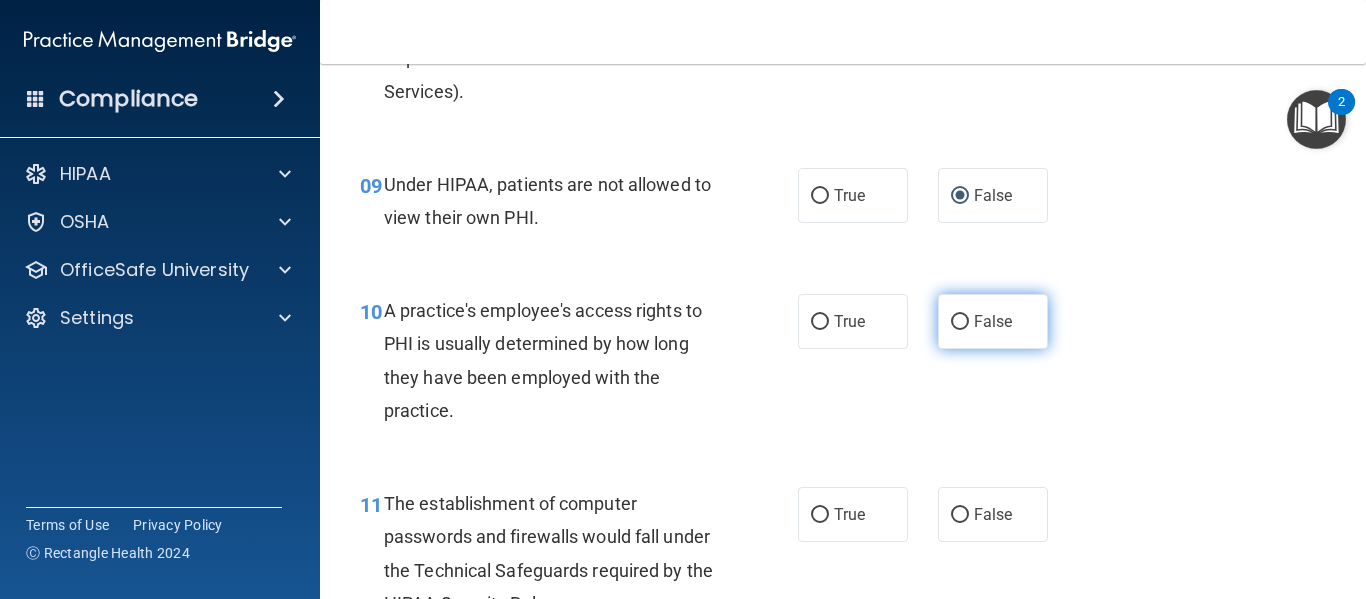 click on "False" at bounding box center (993, 321) 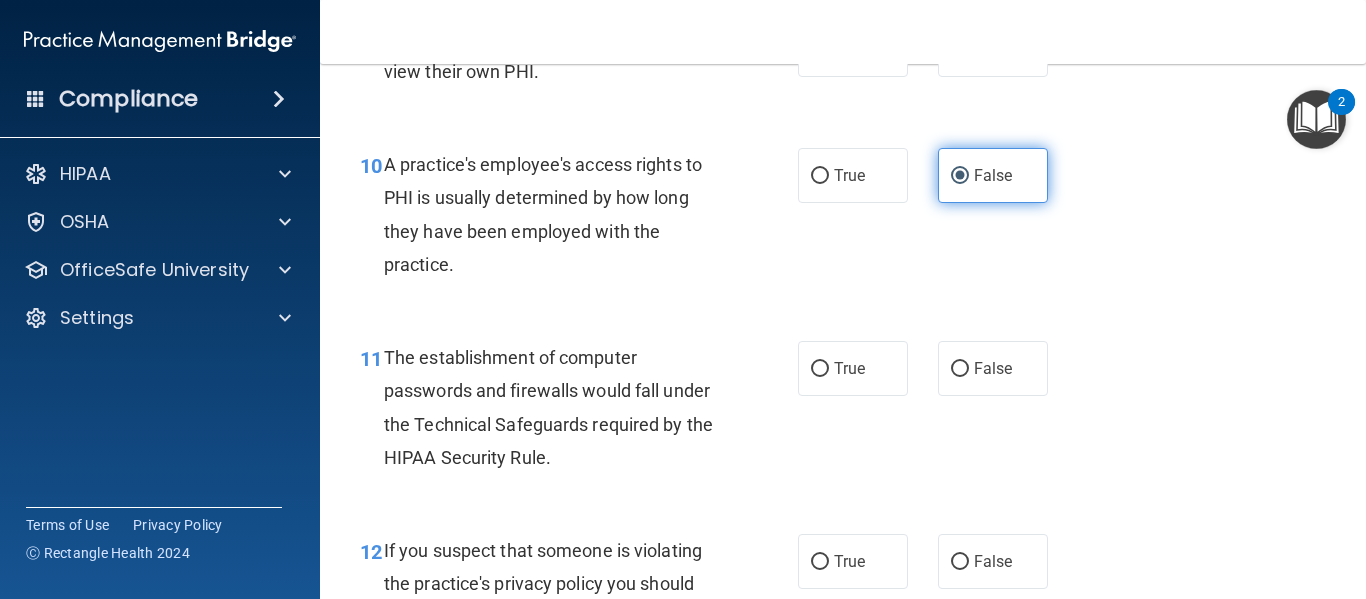 scroll, scrollTop: 1800, scrollLeft: 0, axis: vertical 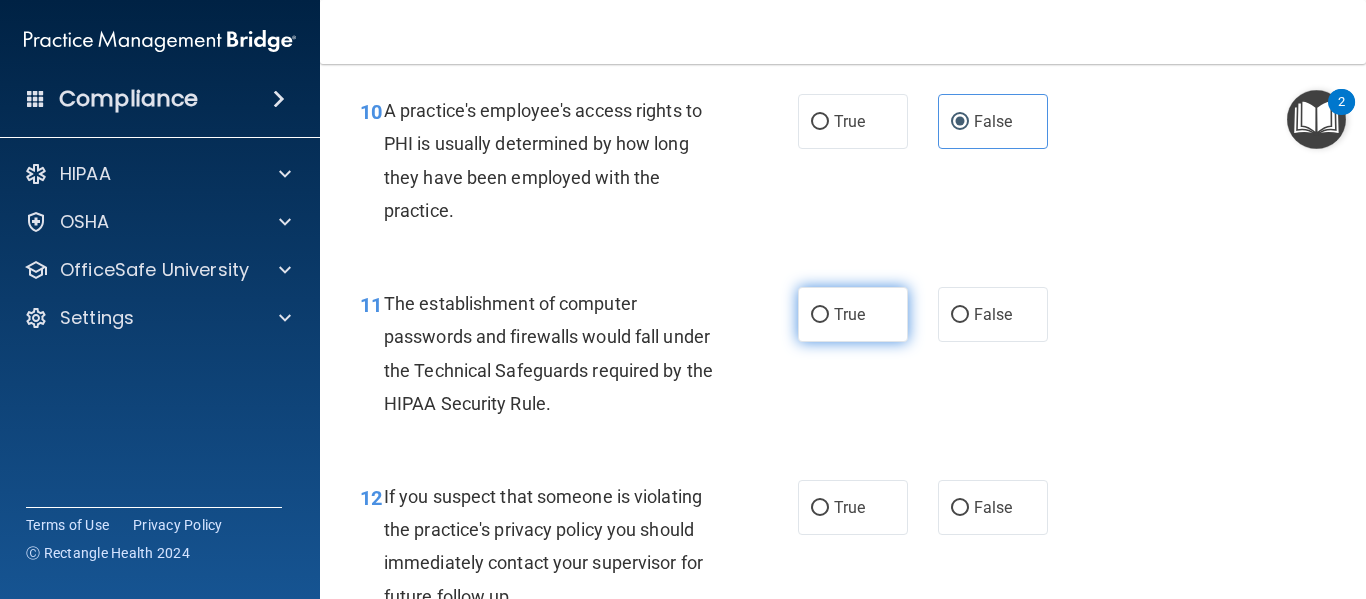 click on "True" at bounding box center (853, 314) 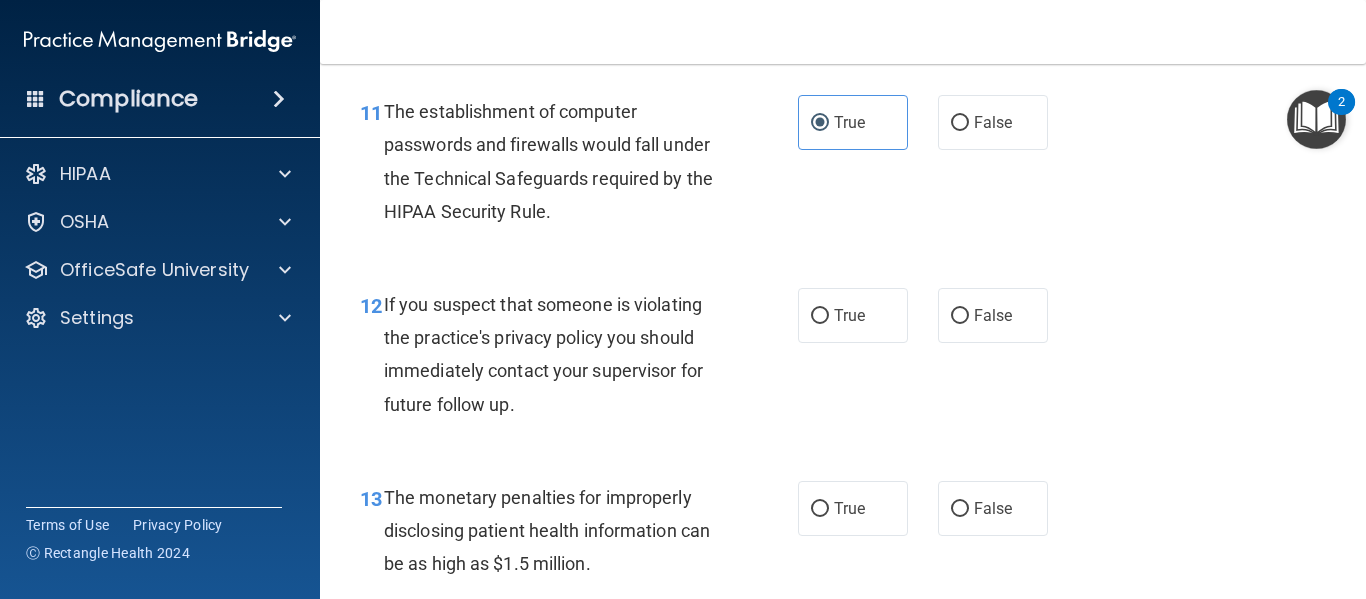 scroll, scrollTop: 2000, scrollLeft: 0, axis: vertical 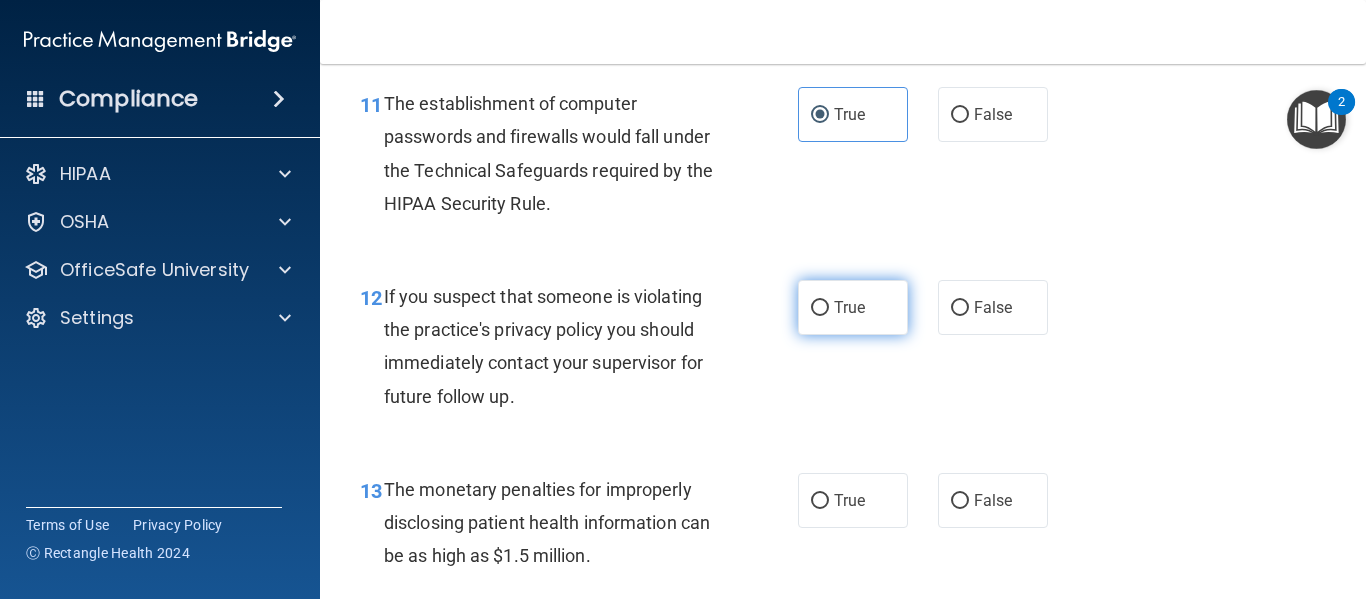 click on "True" at bounding box center [853, 307] 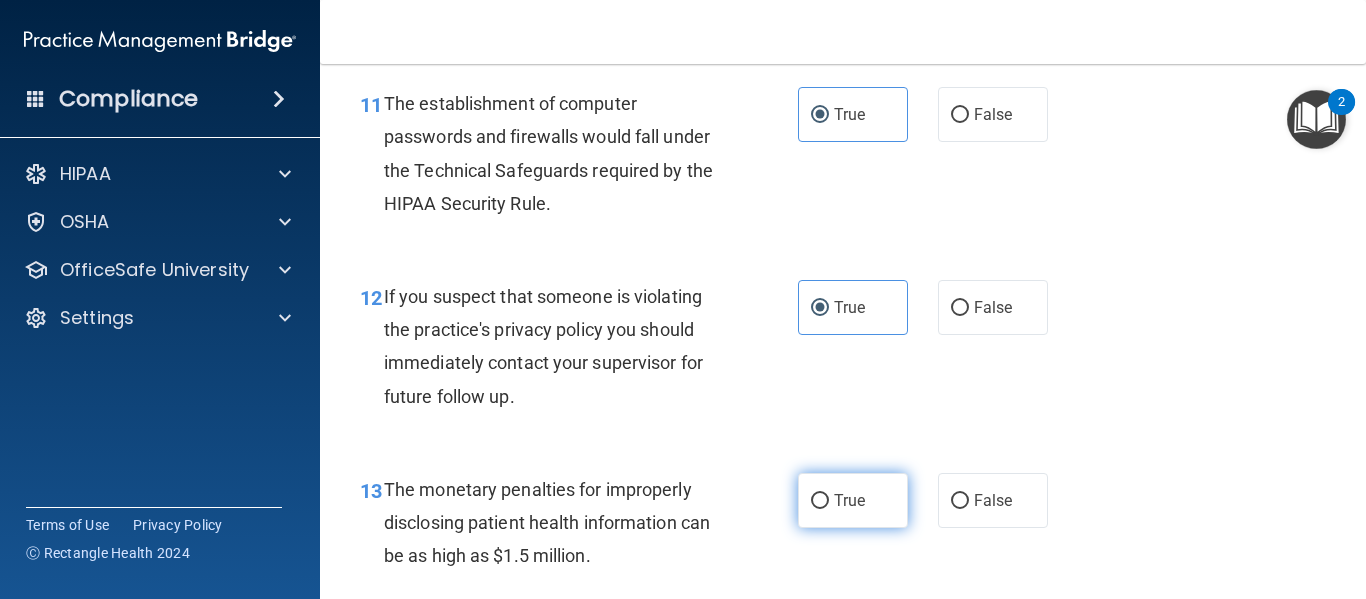 click on "True" at bounding box center (853, 500) 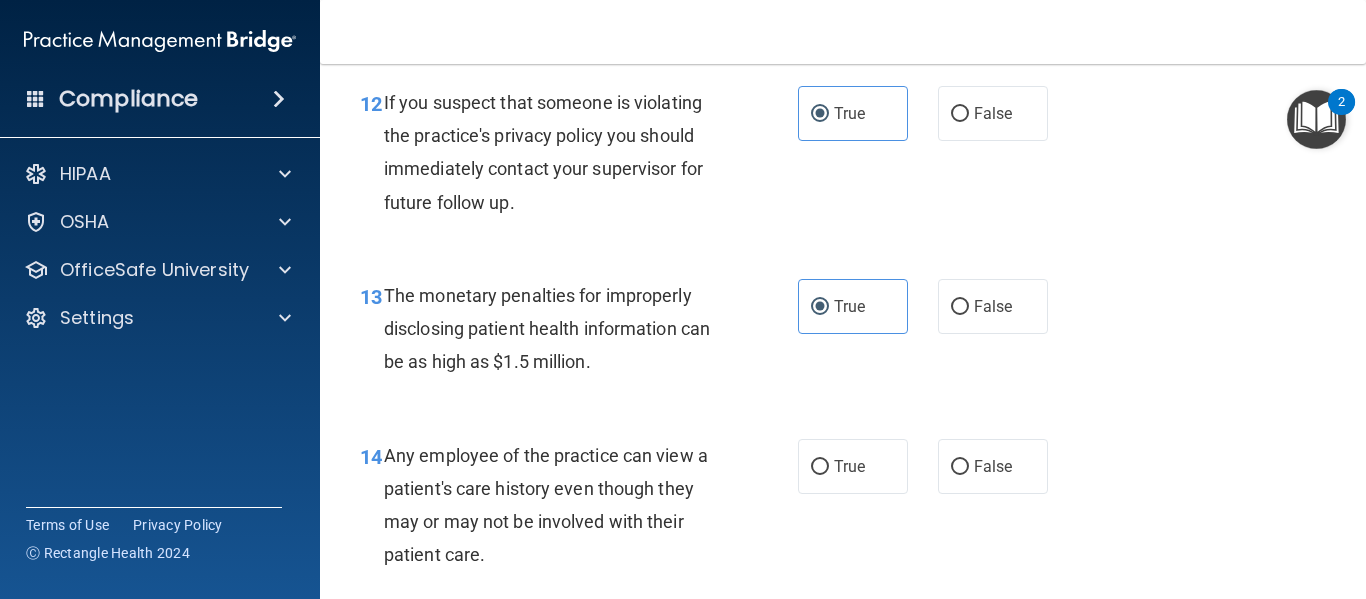 scroll, scrollTop: 2300, scrollLeft: 0, axis: vertical 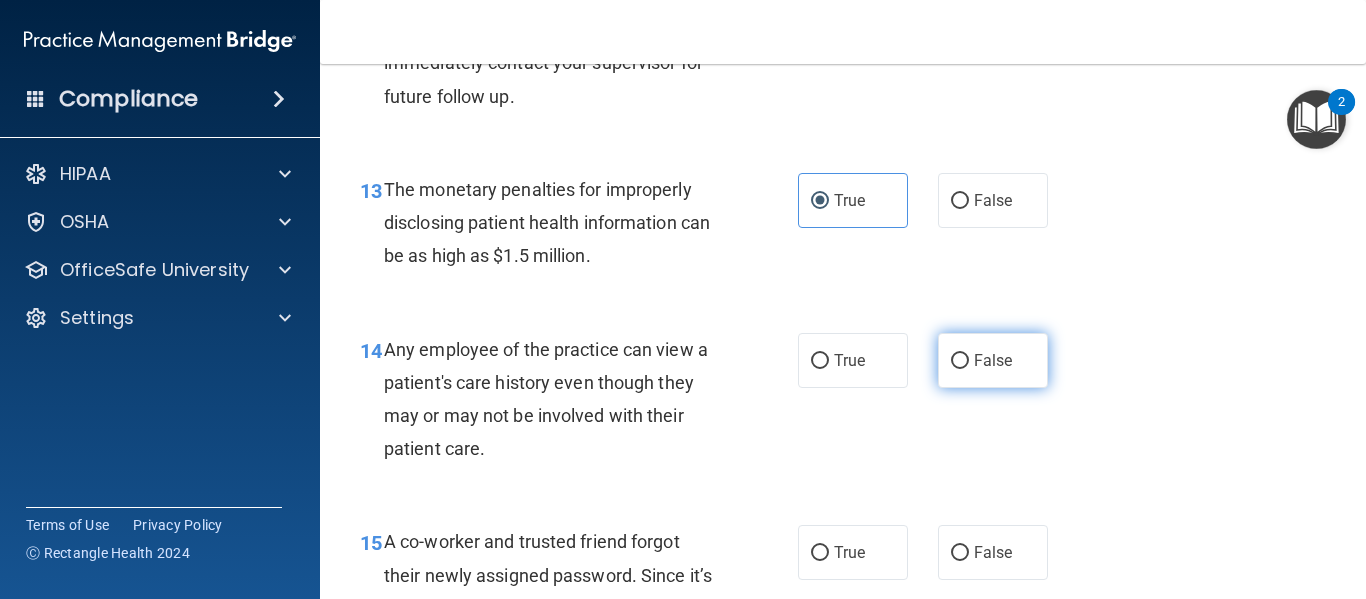 click on "False" at bounding box center [960, 361] 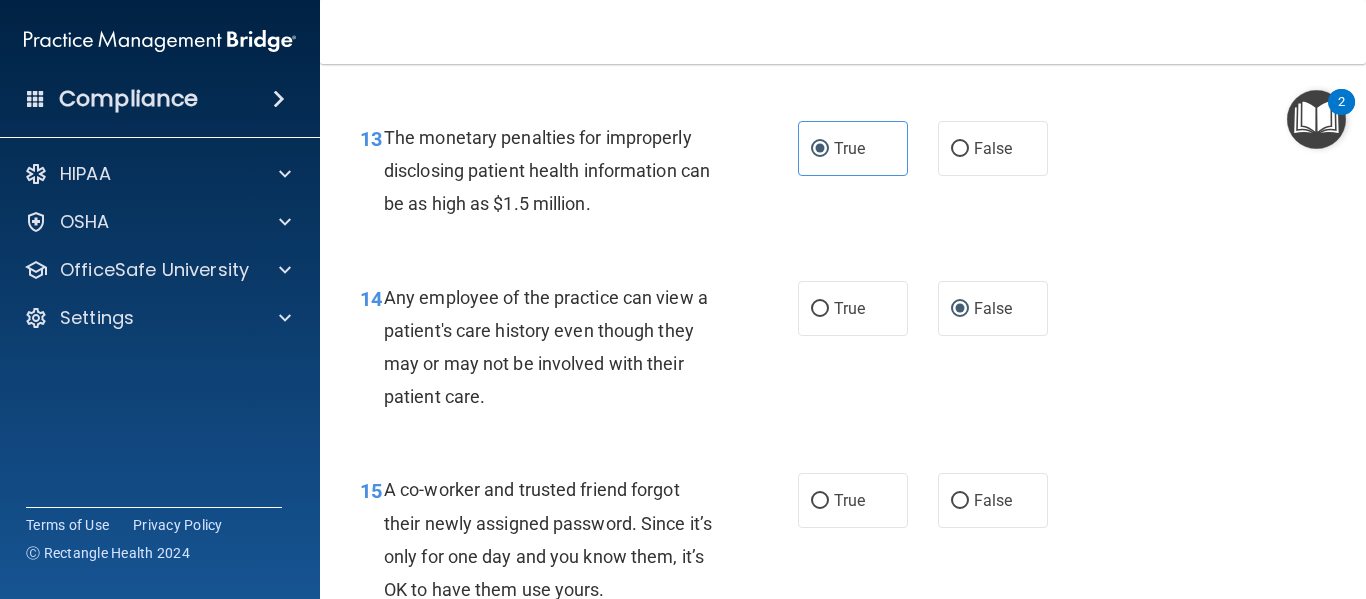 scroll, scrollTop: 2400, scrollLeft: 0, axis: vertical 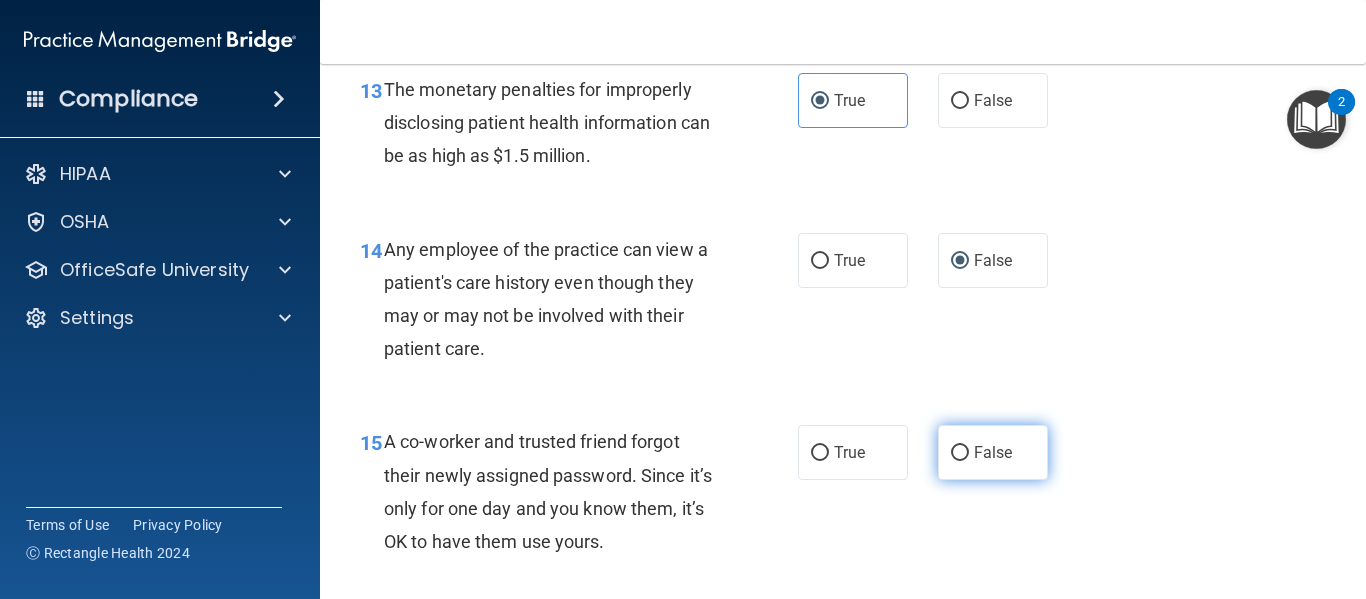 click on "False" at bounding box center (993, 452) 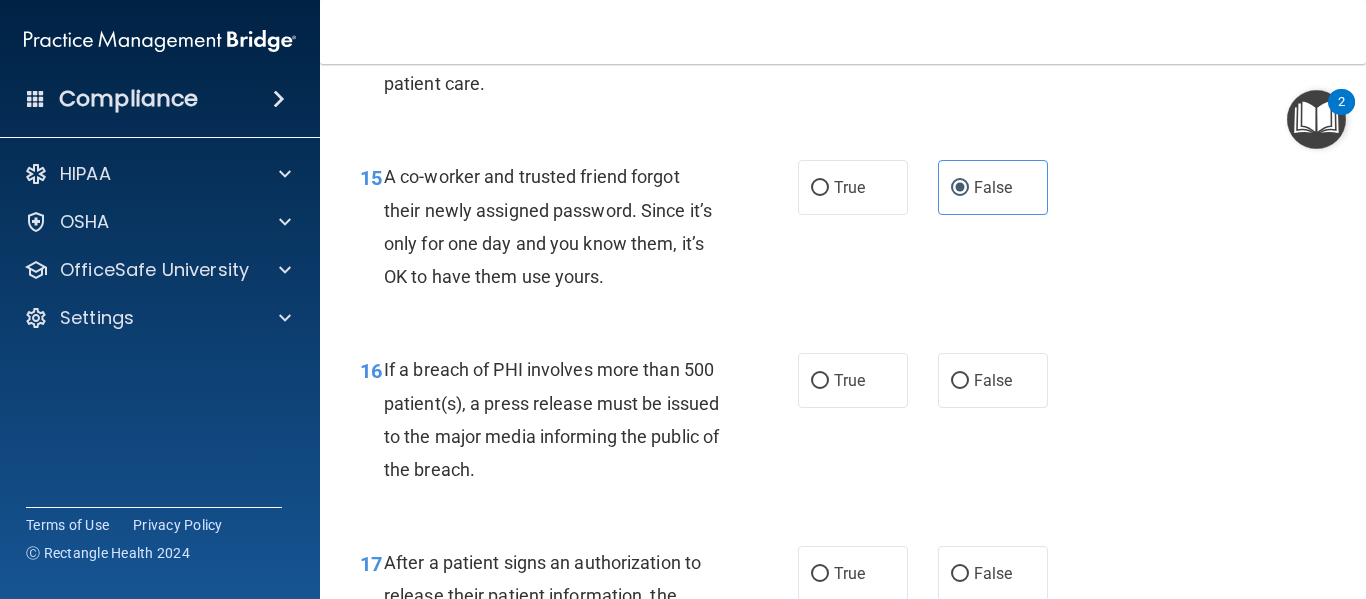 scroll, scrollTop: 2700, scrollLeft: 0, axis: vertical 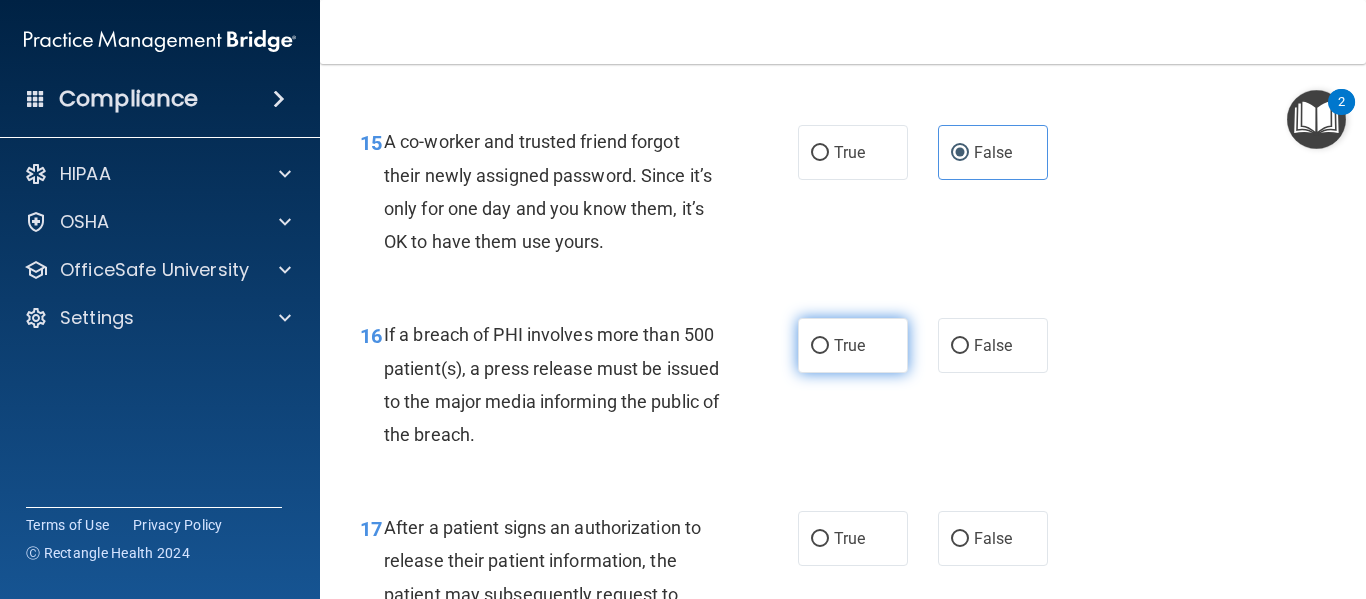 click on "True" at bounding box center (820, 346) 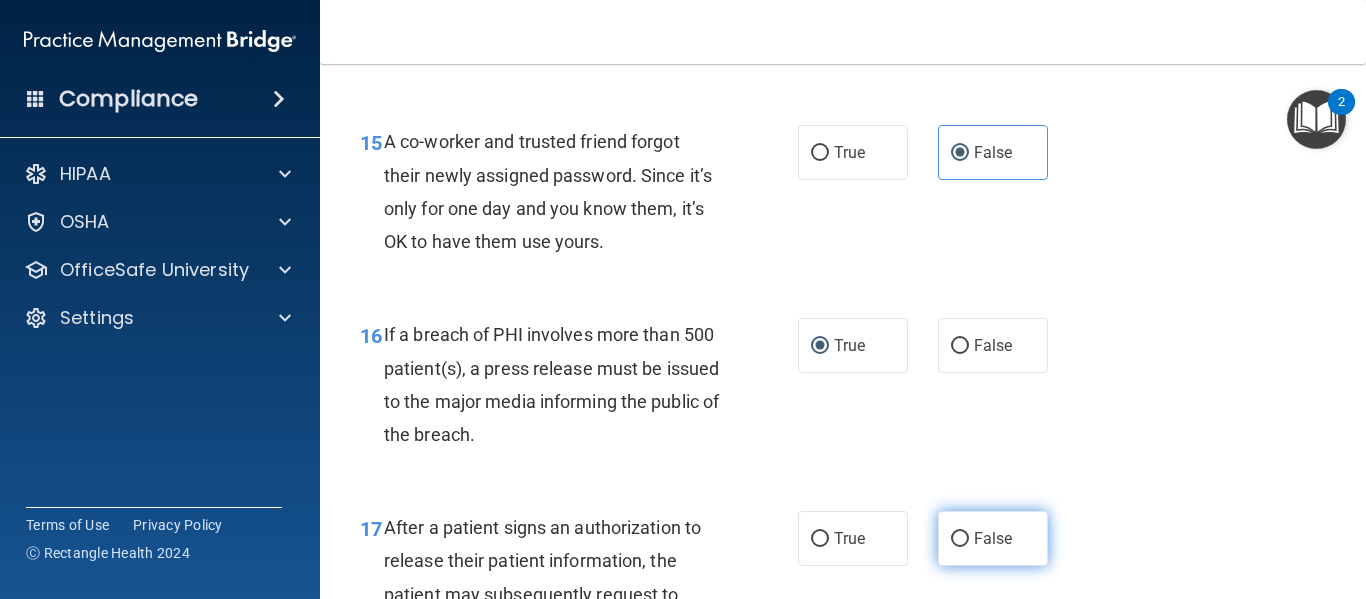 click on "False" at bounding box center [993, 538] 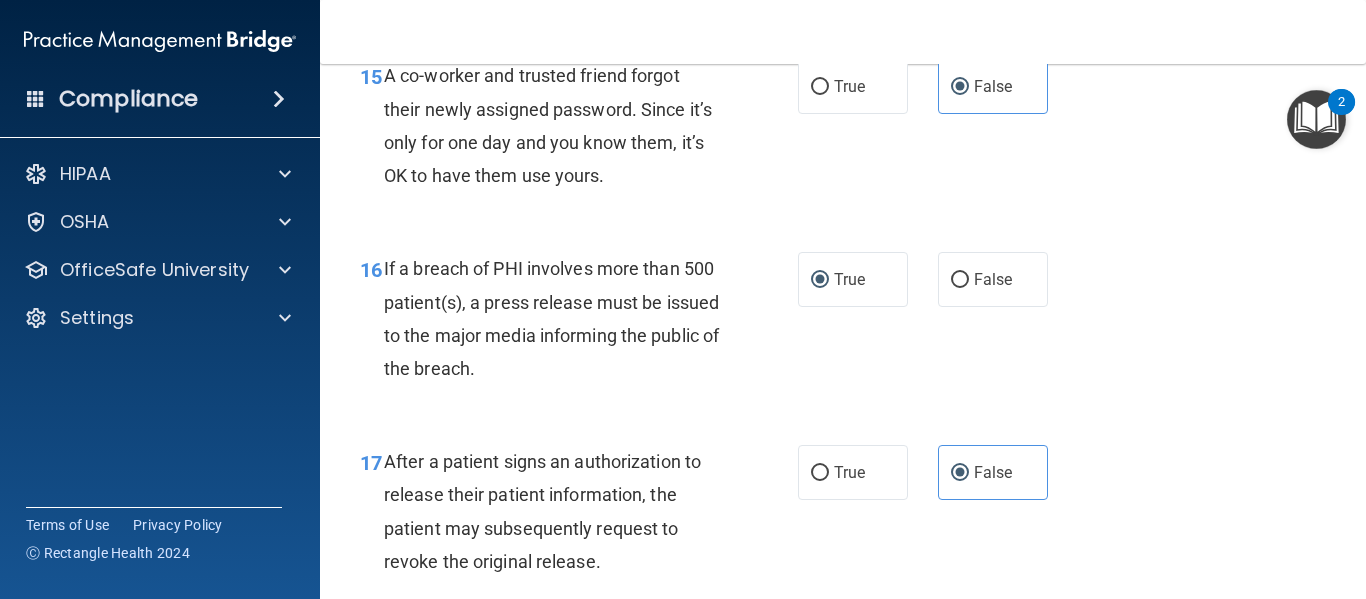 scroll, scrollTop: 2900, scrollLeft: 0, axis: vertical 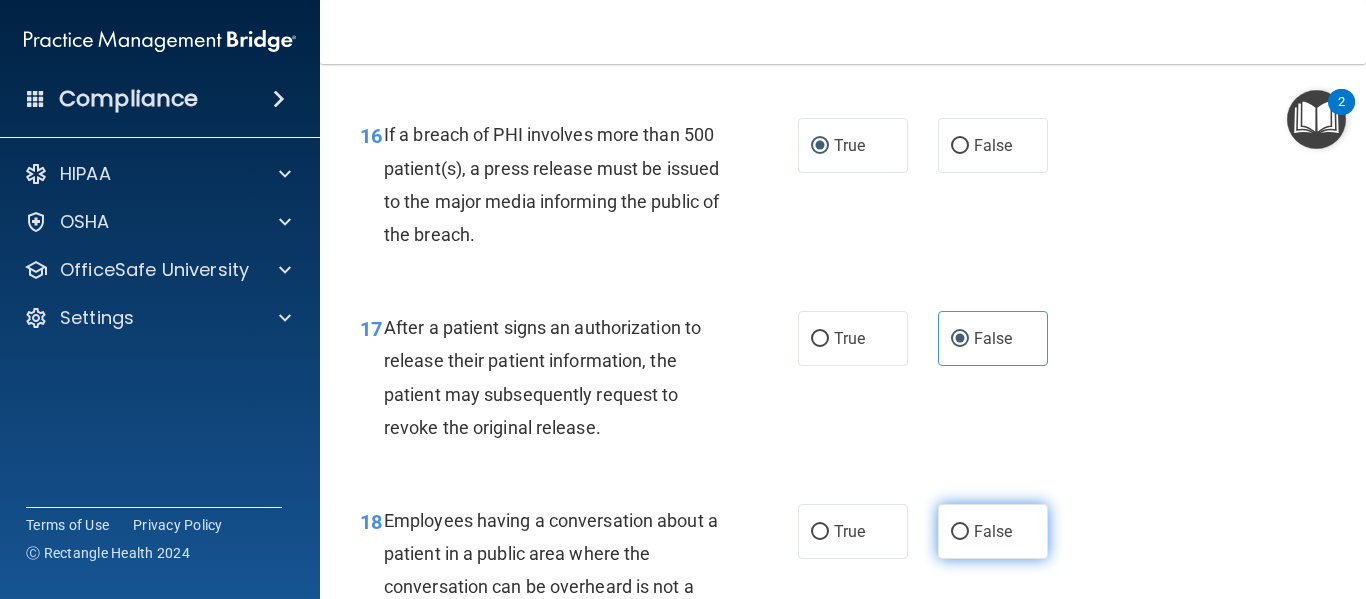 click on "False" at bounding box center (993, 531) 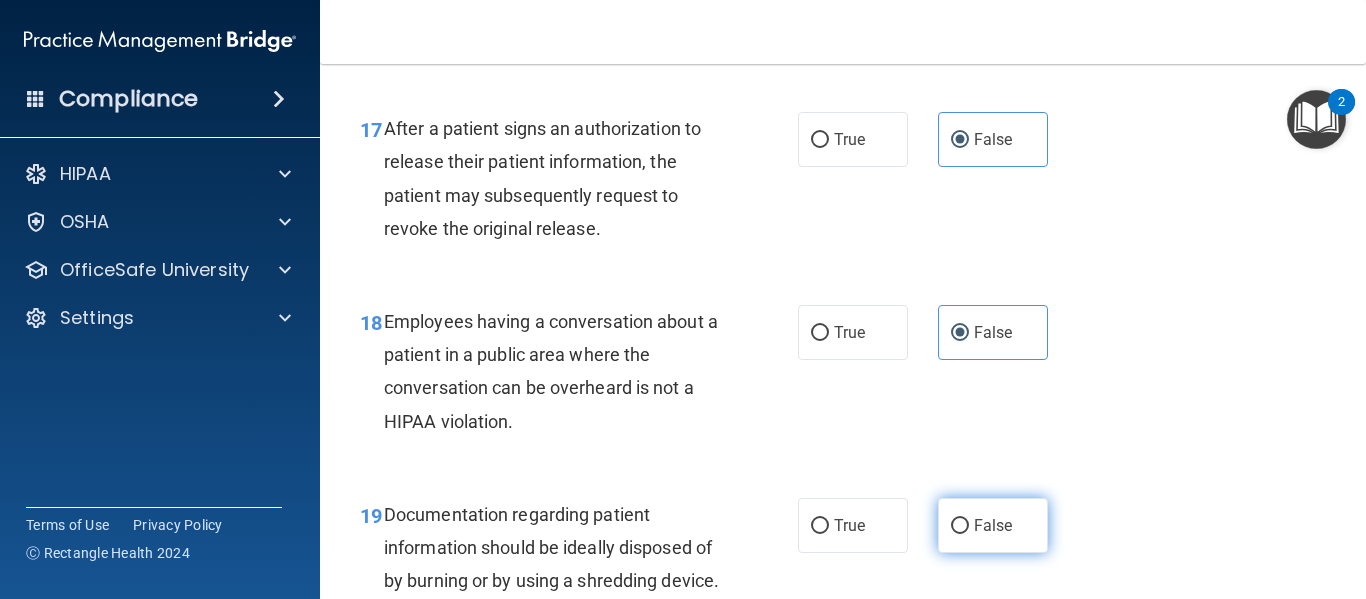scroll, scrollTop: 3100, scrollLeft: 0, axis: vertical 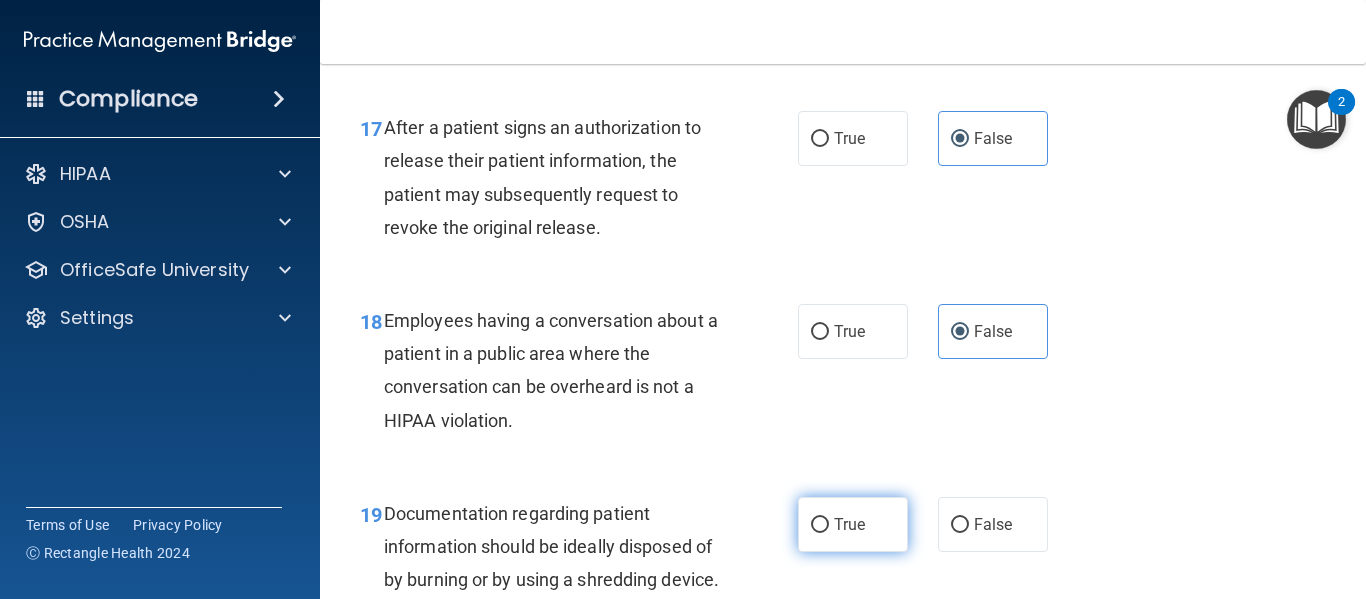 click on "True" at bounding box center [853, 524] 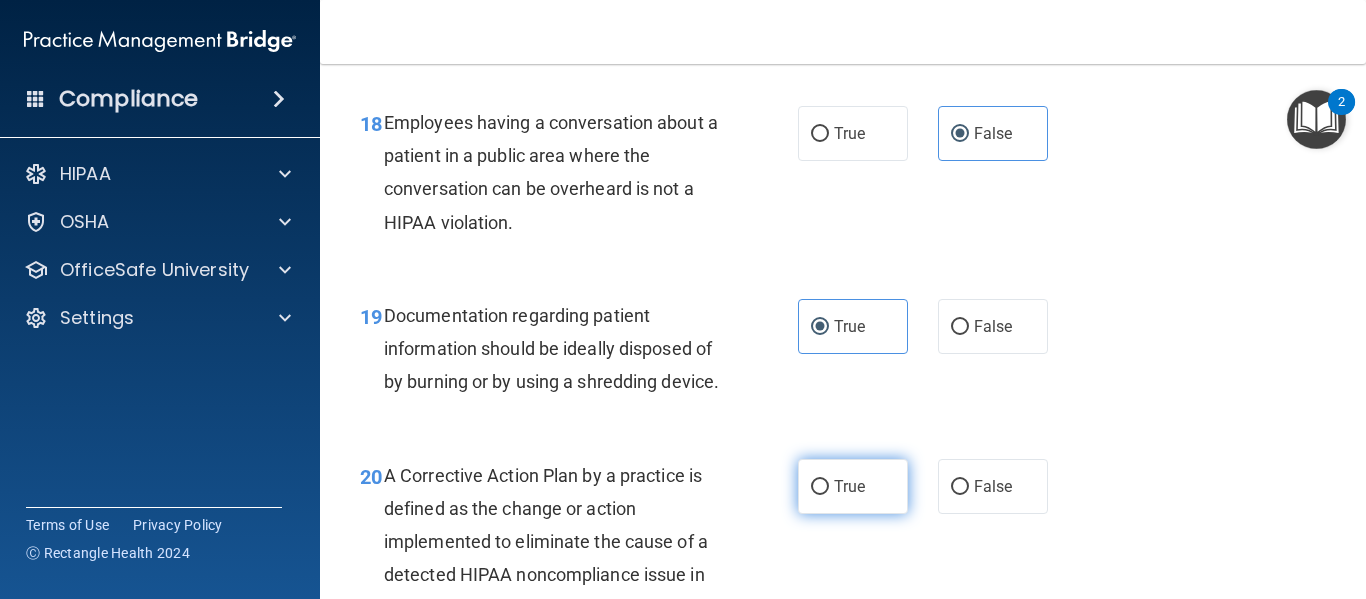 scroll, scrollTop: 3300, scrollLeft: 0, axis: vertical 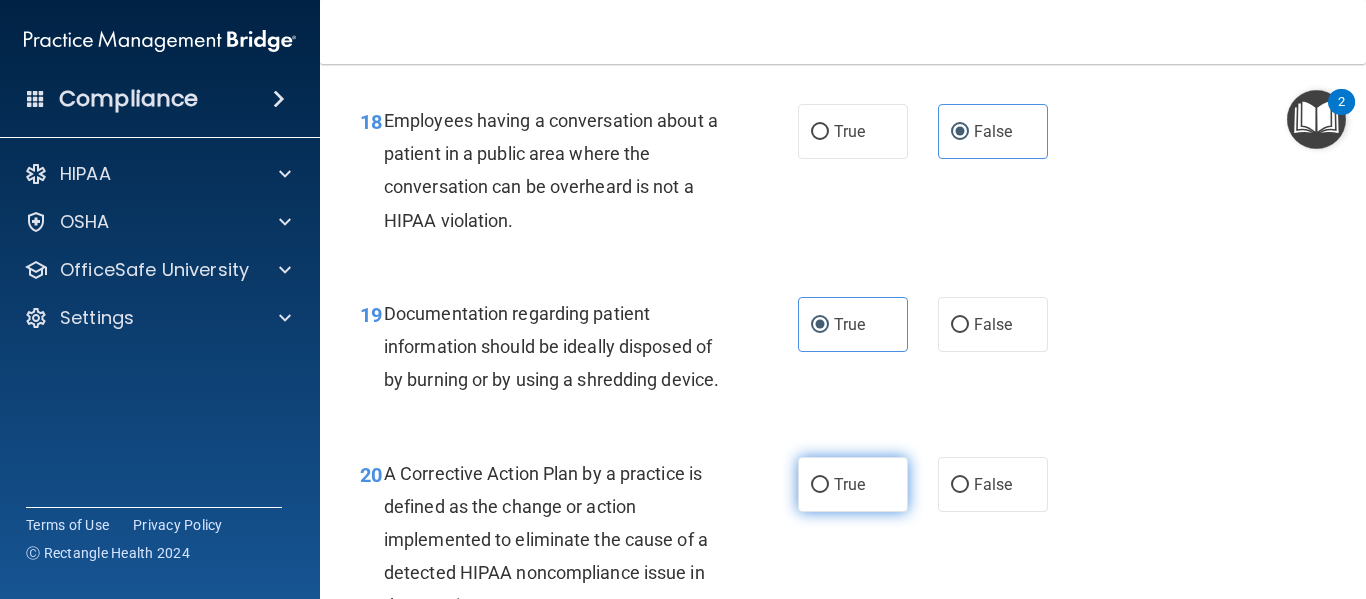 click on "True" at bounding box center [853, 484] 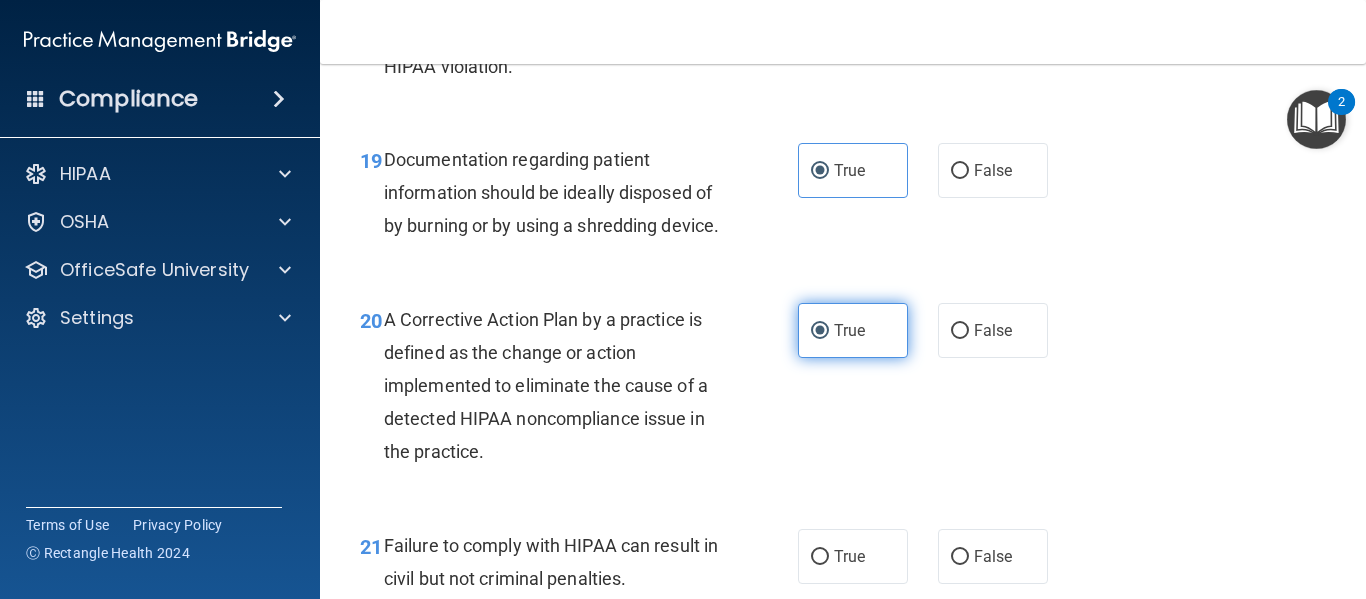 scroll, scrollTop: 3500, scrollLeft: 0, axis: vertical 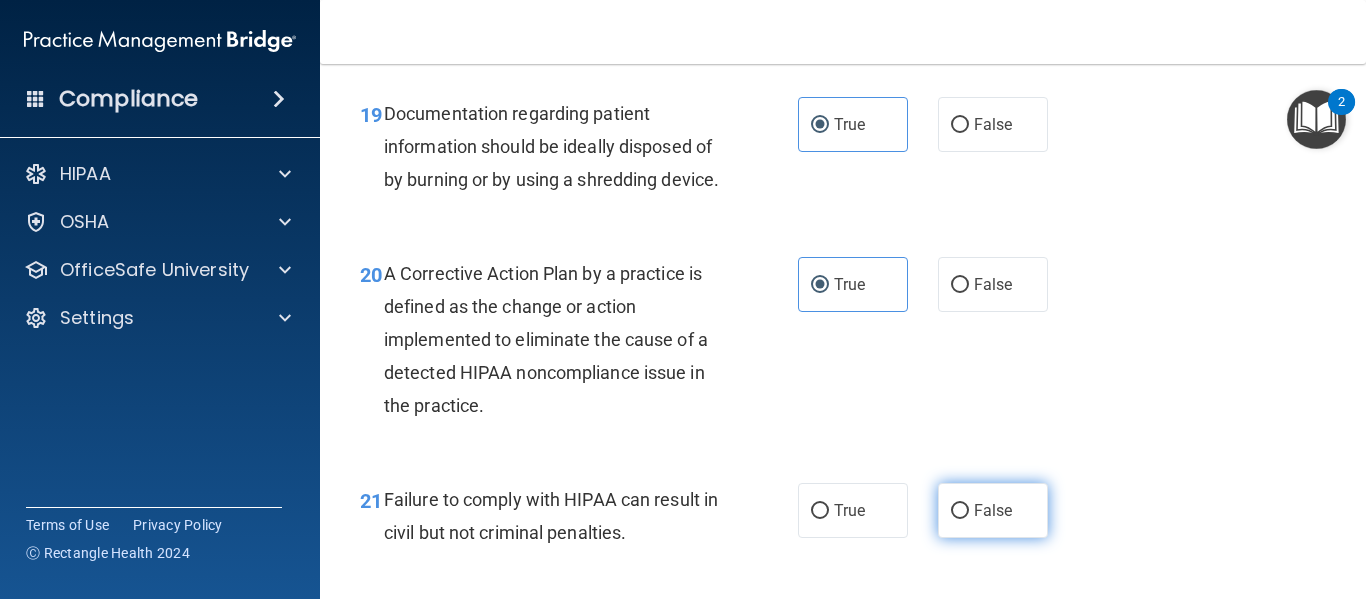 click on "False" at bounding box center (960, 511) 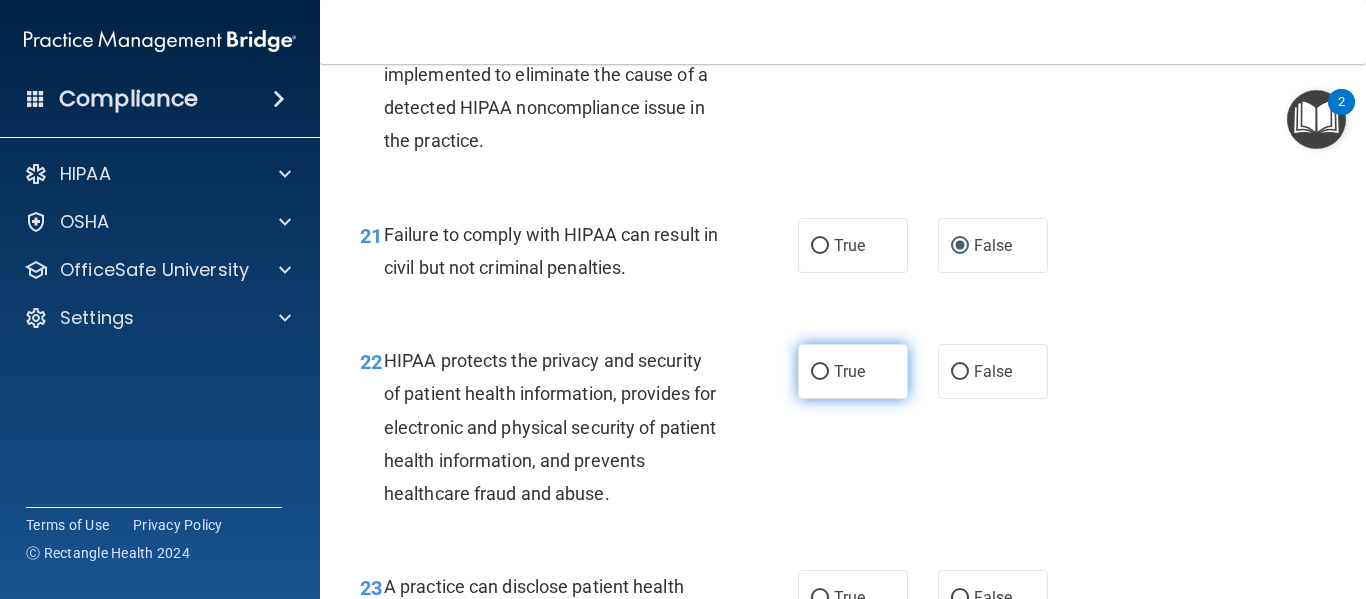 scroll, scrollTop: 3800, scrollLeft: 0, axis: vertical 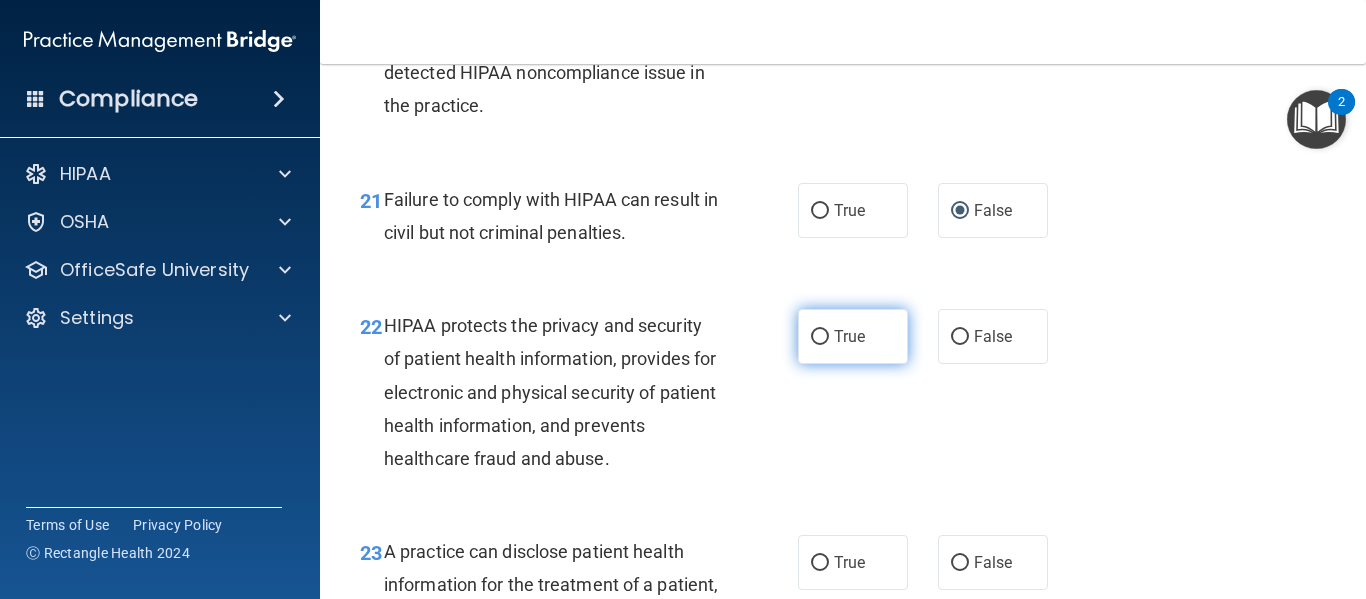 click on "True" at bounding box center [853, 336] 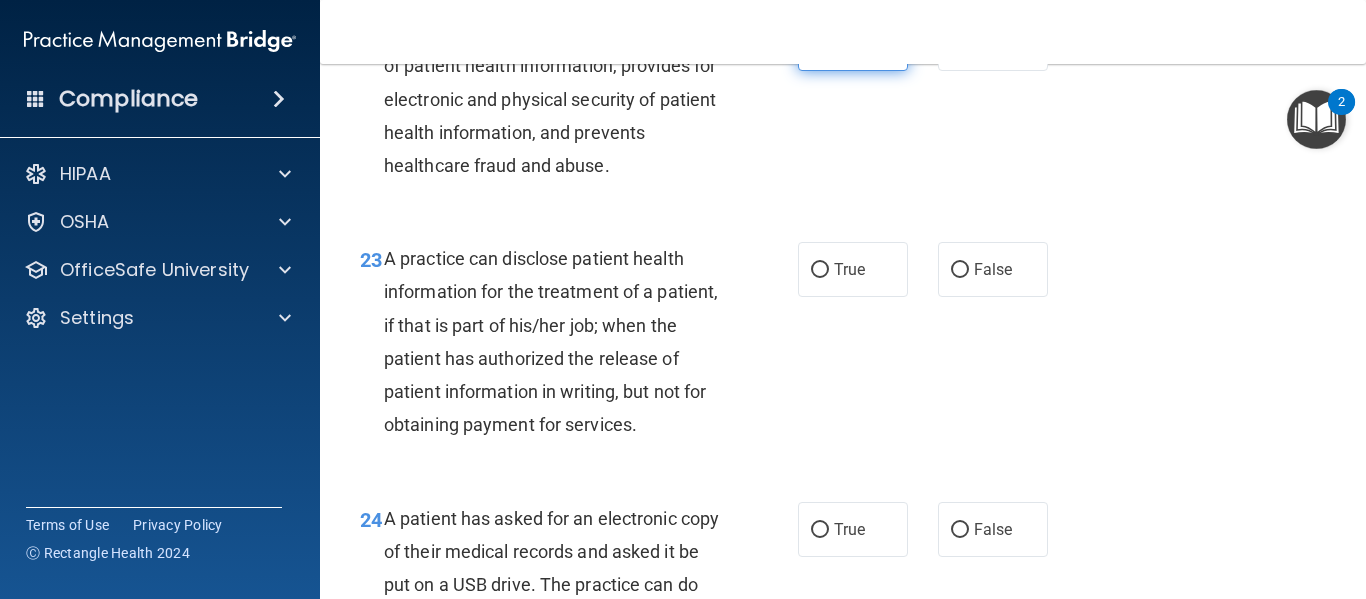 scroll, scrollTop: 4100, scrollLeft: 0, axis: vertical 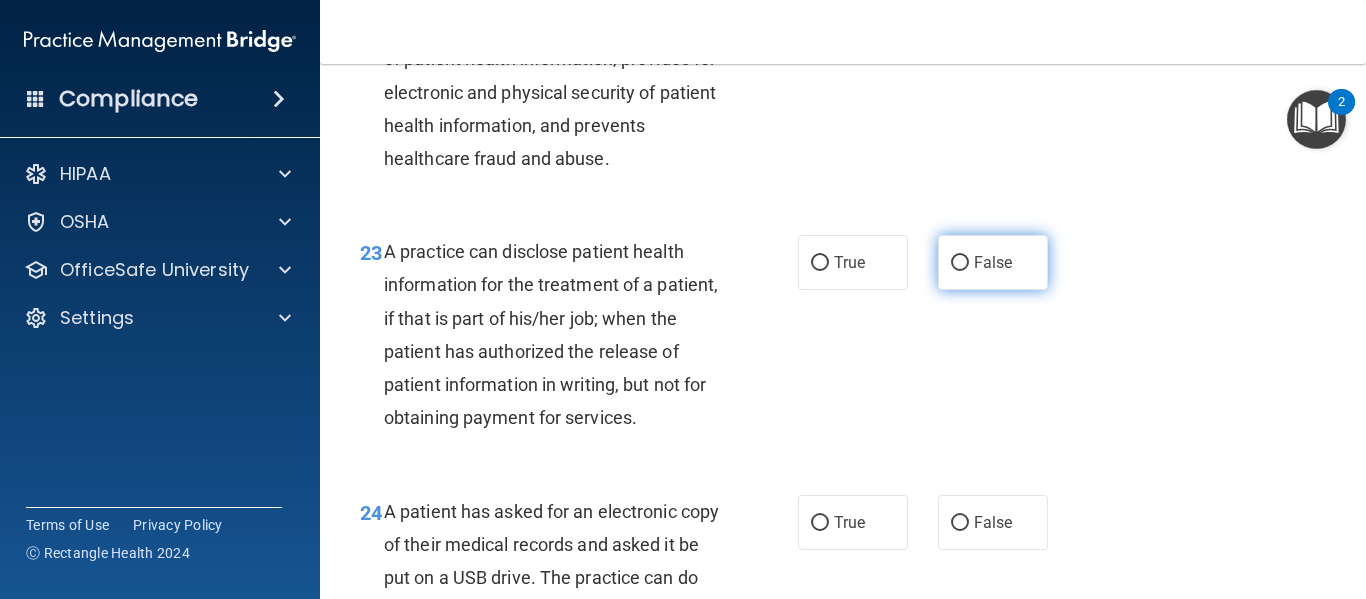 click on "False" at bounding box center [993, 262] 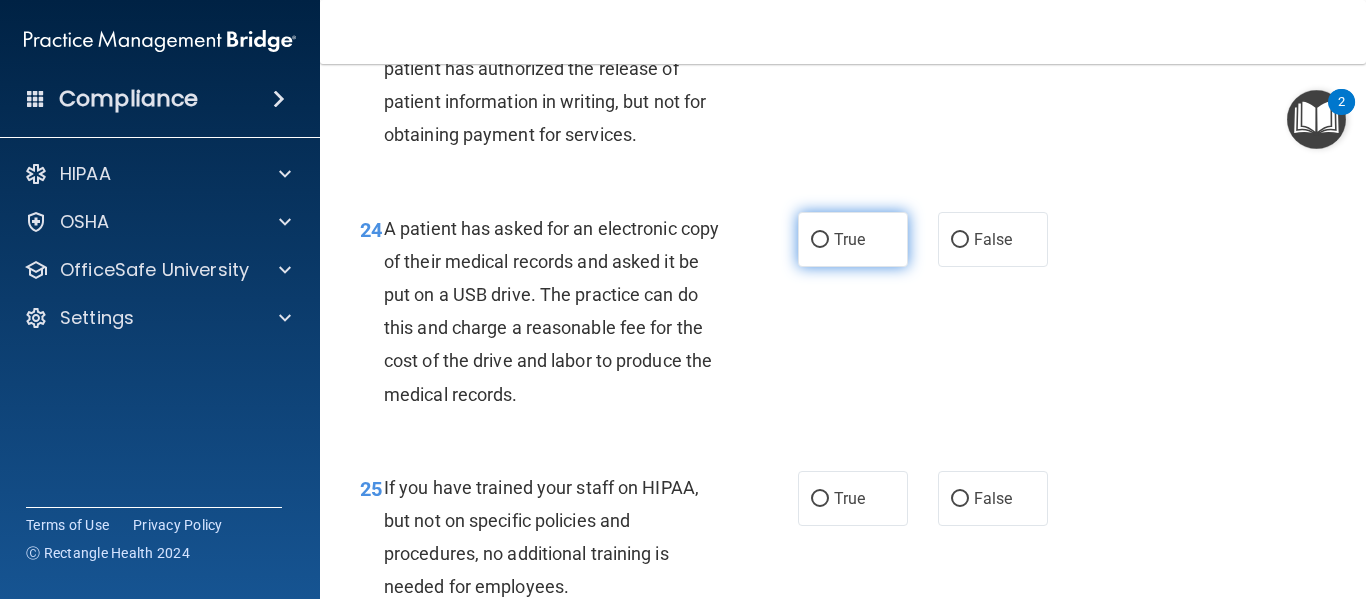 scroll, scrollTop: 4400, scrollLeft: 0, axis: vertical 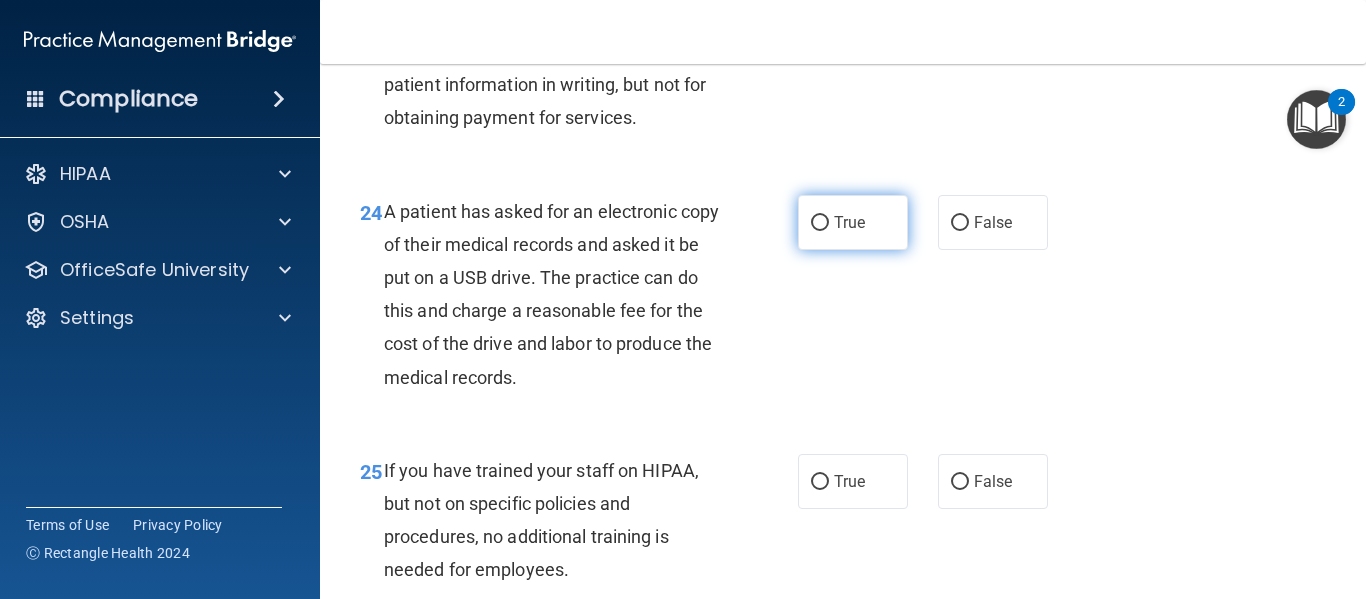 click on "True" at bounding box center [849, 222] 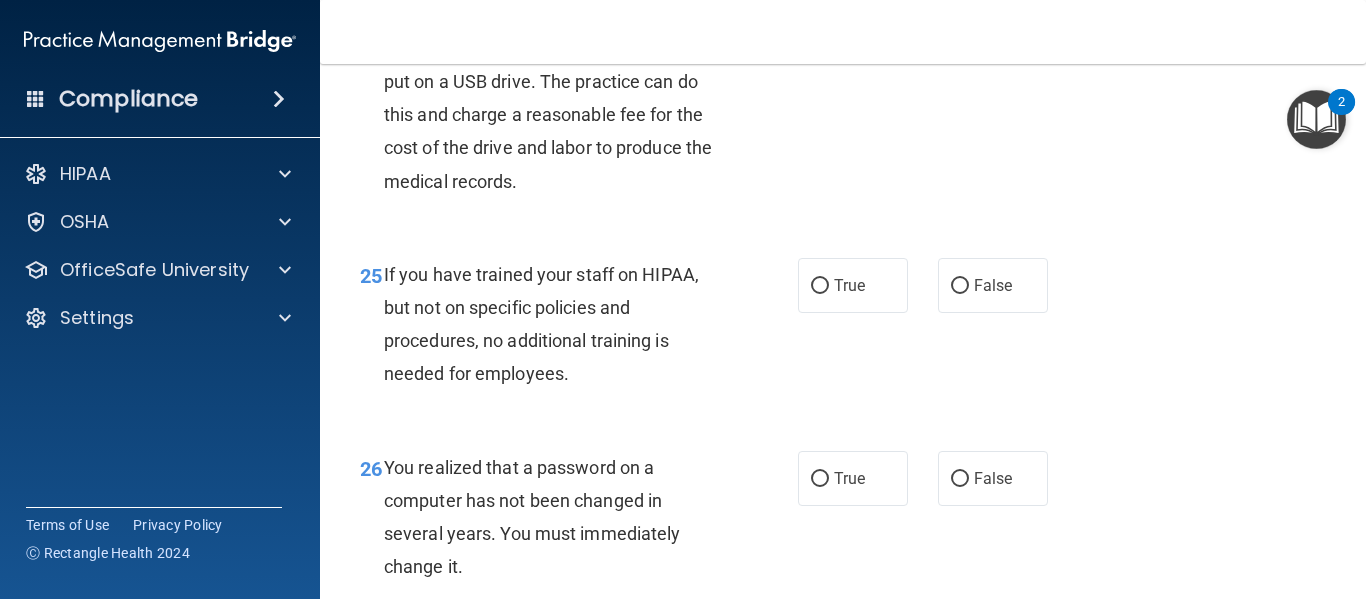 scroll, scrollTop: 4600, scrollLeft: 0, axis: vertical 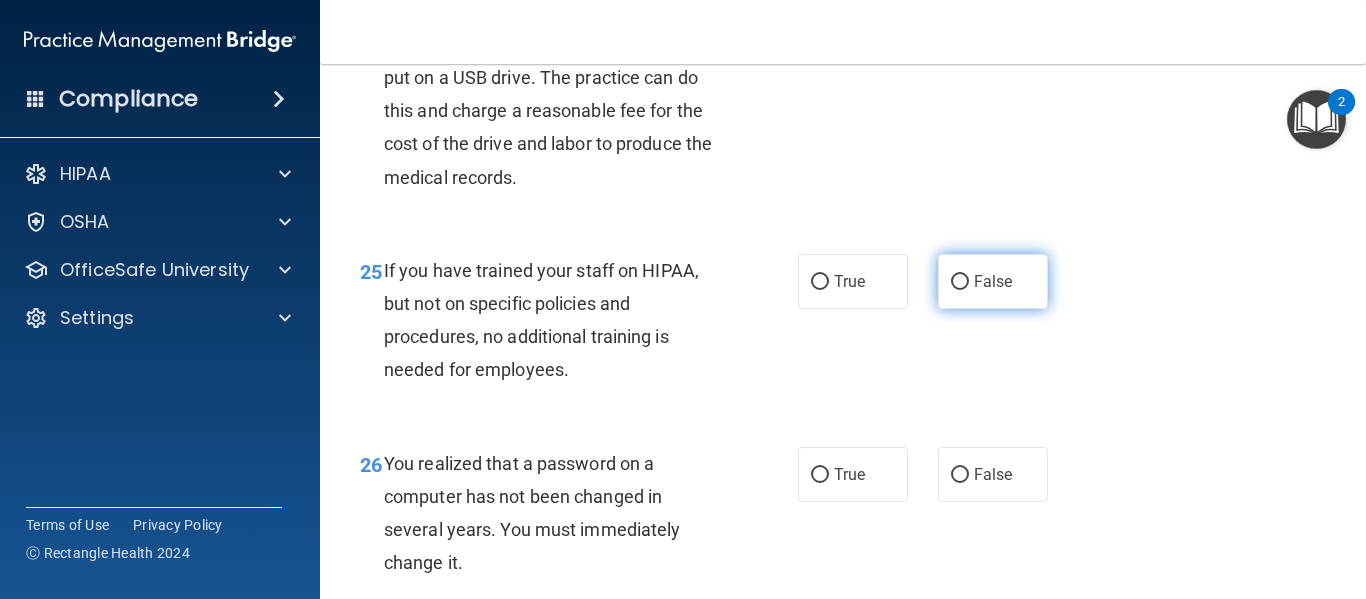 click on "False" at bounding box center [993, 281] 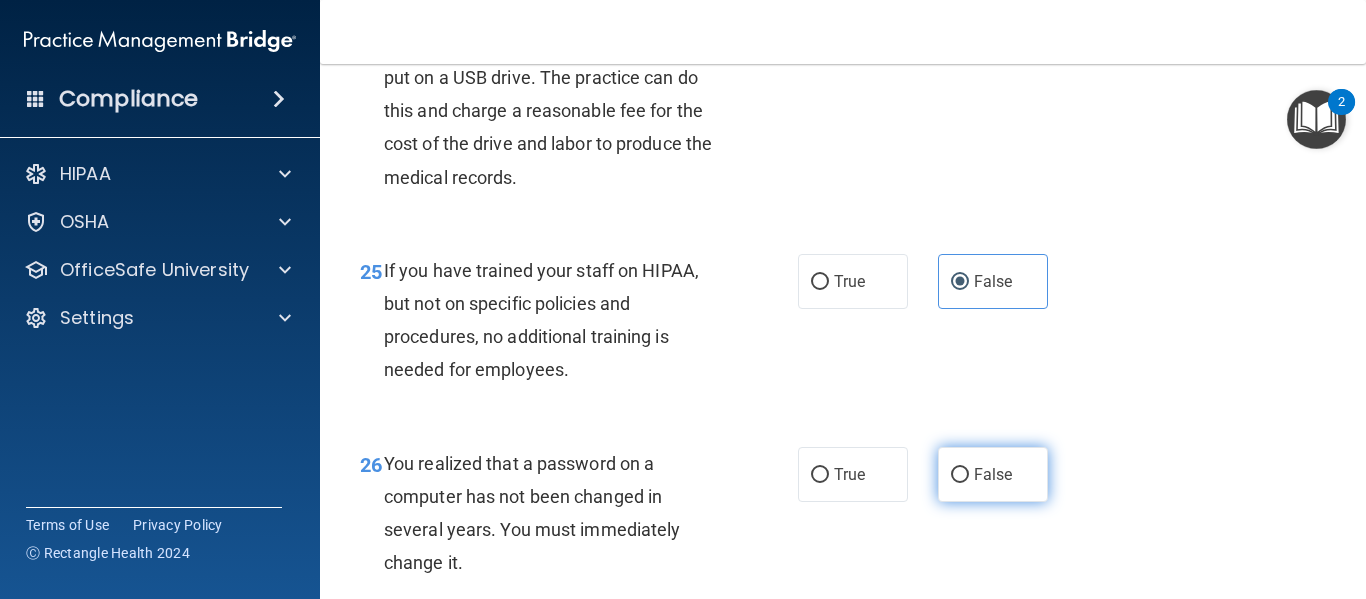 click on "False" at bounding box center [993, 474] 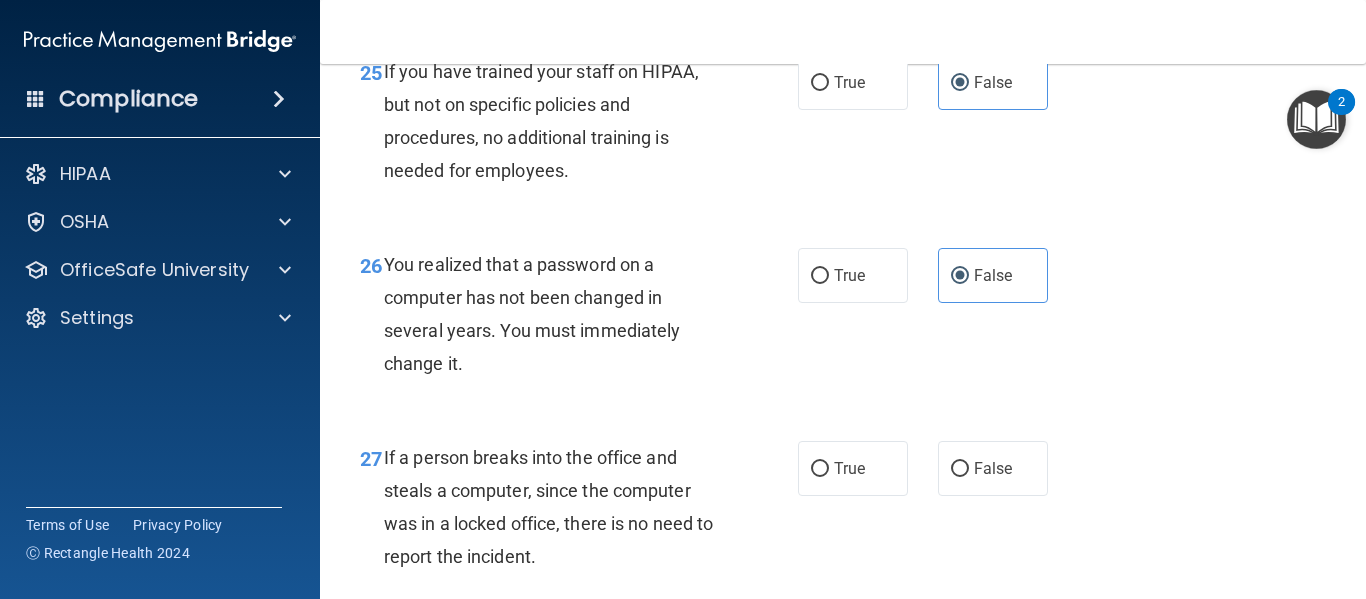 scroll, scrollTop: 4800, scrollLeft: 0, axis: vertical 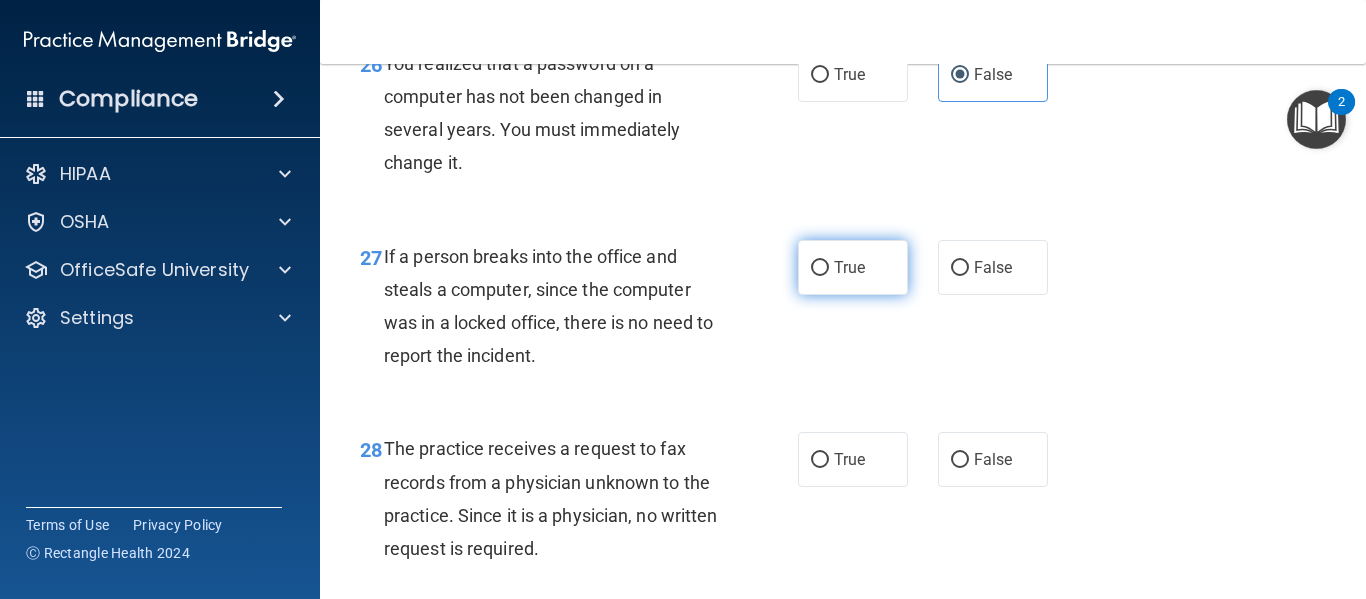 drag, startPoint x: 805, startPoint y: 328, endPoint x: 833, endPoint y: 358, distance: 41.036568 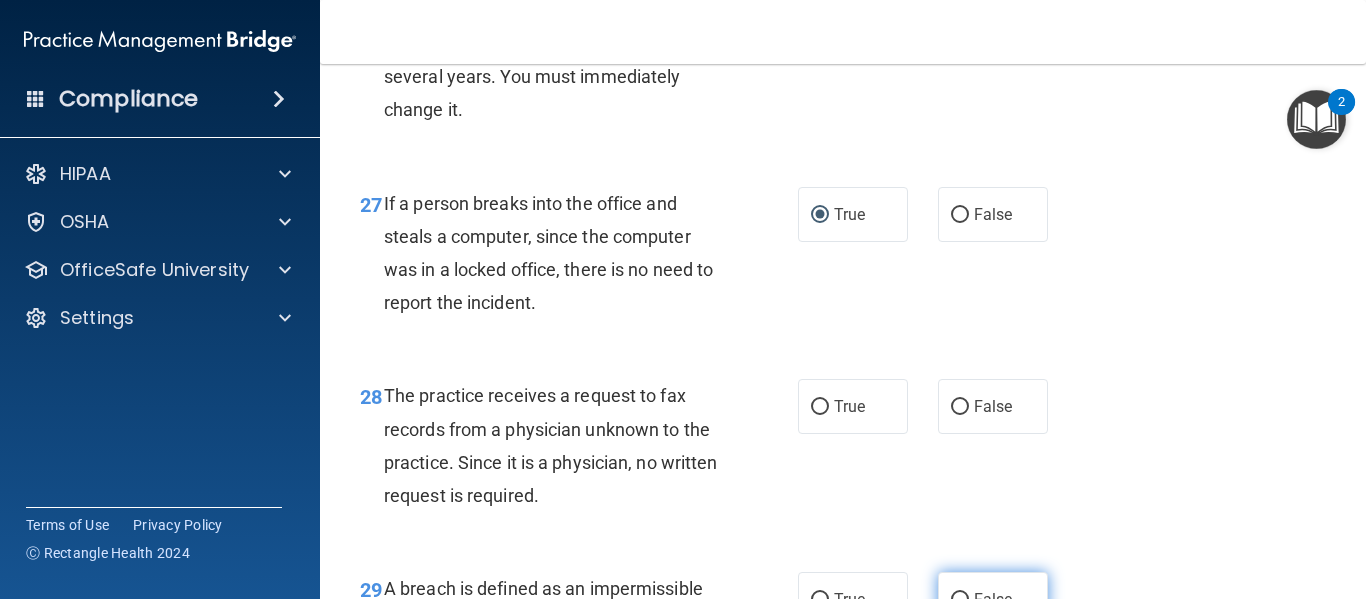 scroll, scrollTop: 5100, scrollLeft: 0, axis: vertical 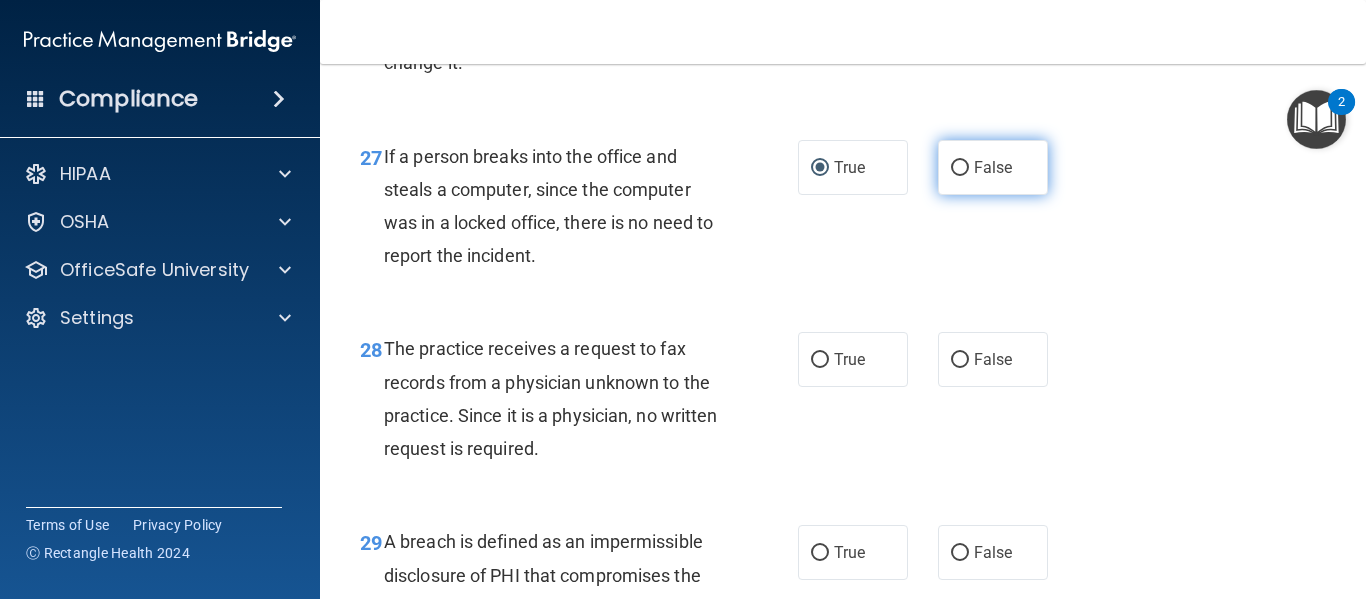 click on "False" at bounding box center [960, 168] 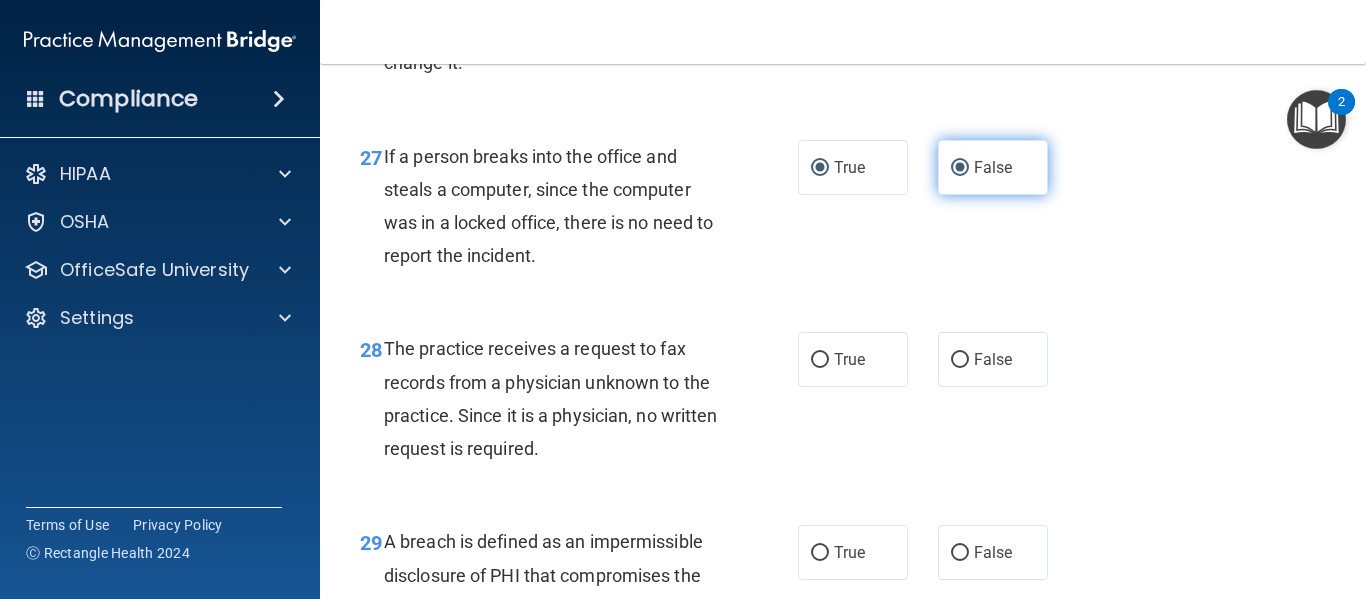 radio on "false" 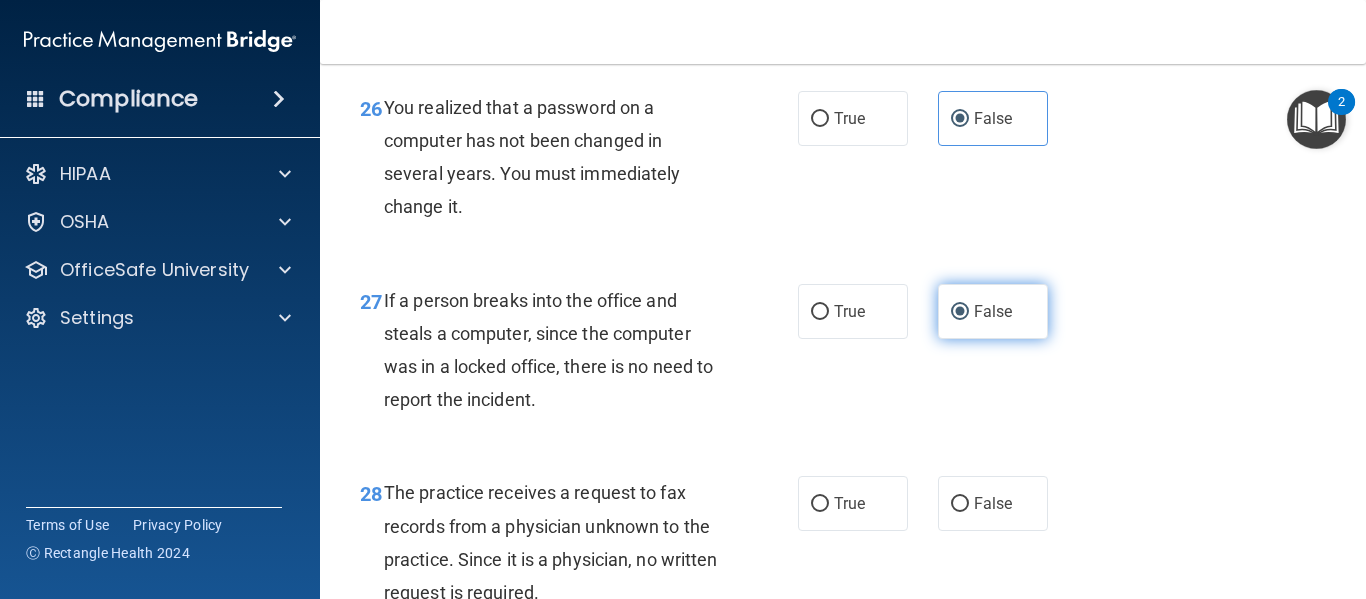 scroll, scrollTop: 4900, scrollLeft: 0, axis: vertical 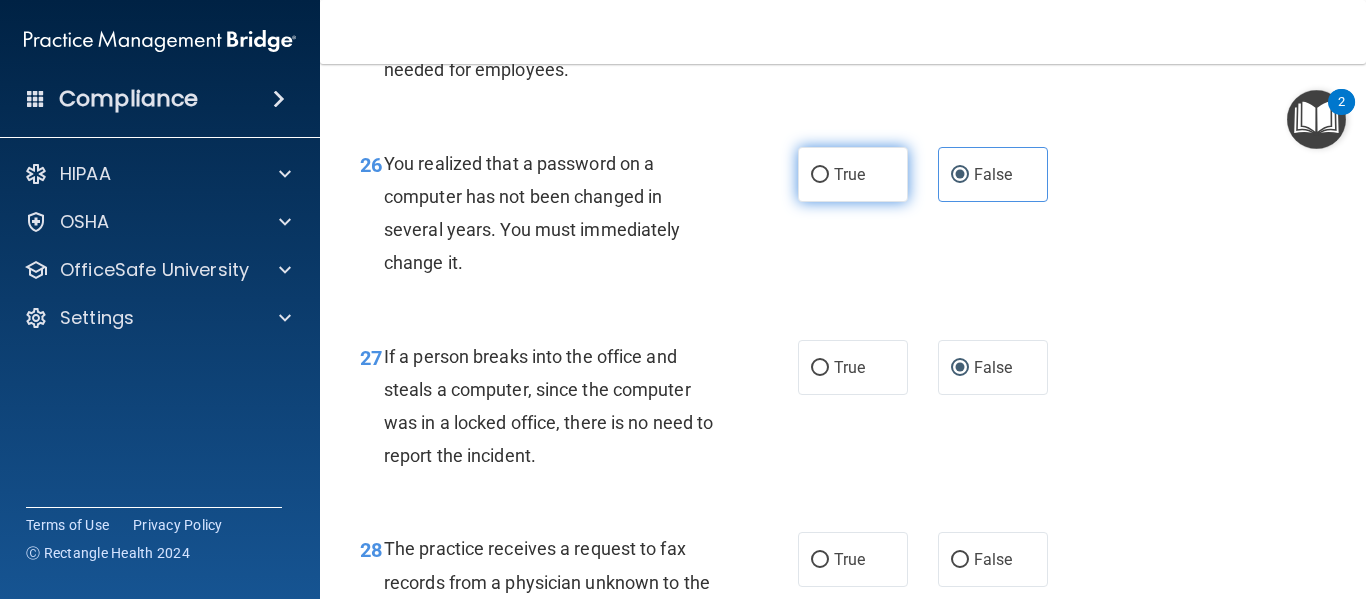 click on "True" at bounding box center (853, 174) 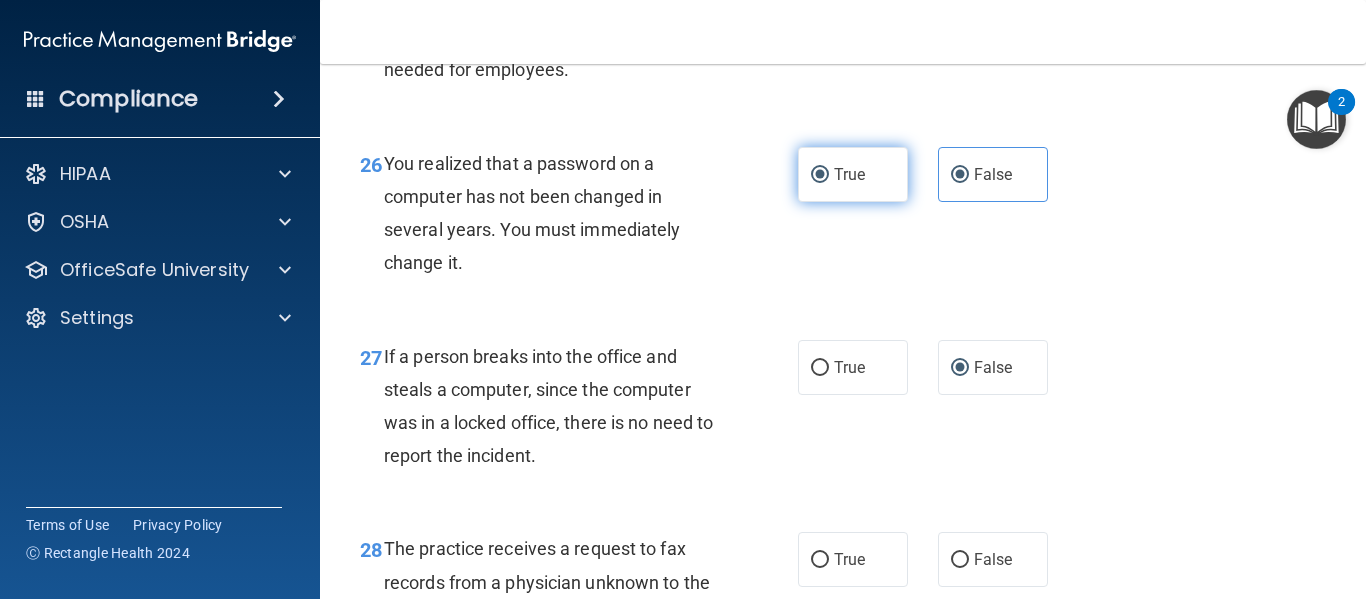 radio on "false" 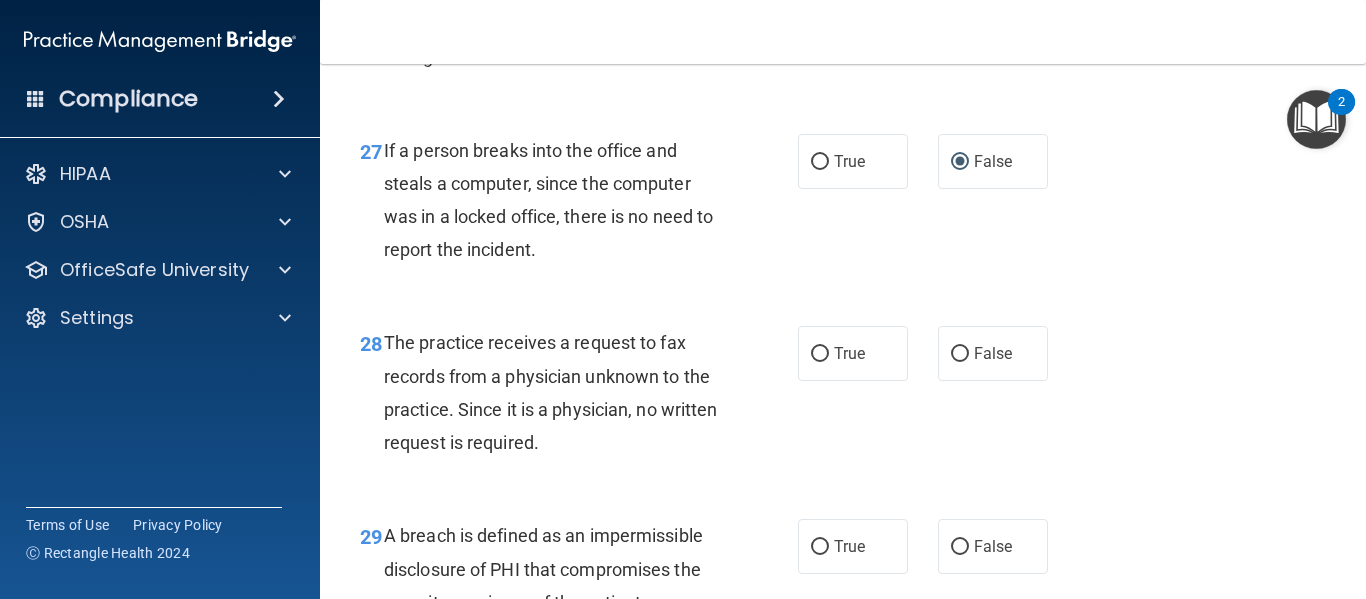 scroll, scrollTop: 5200, scrollLeft: 0, axis: vertical 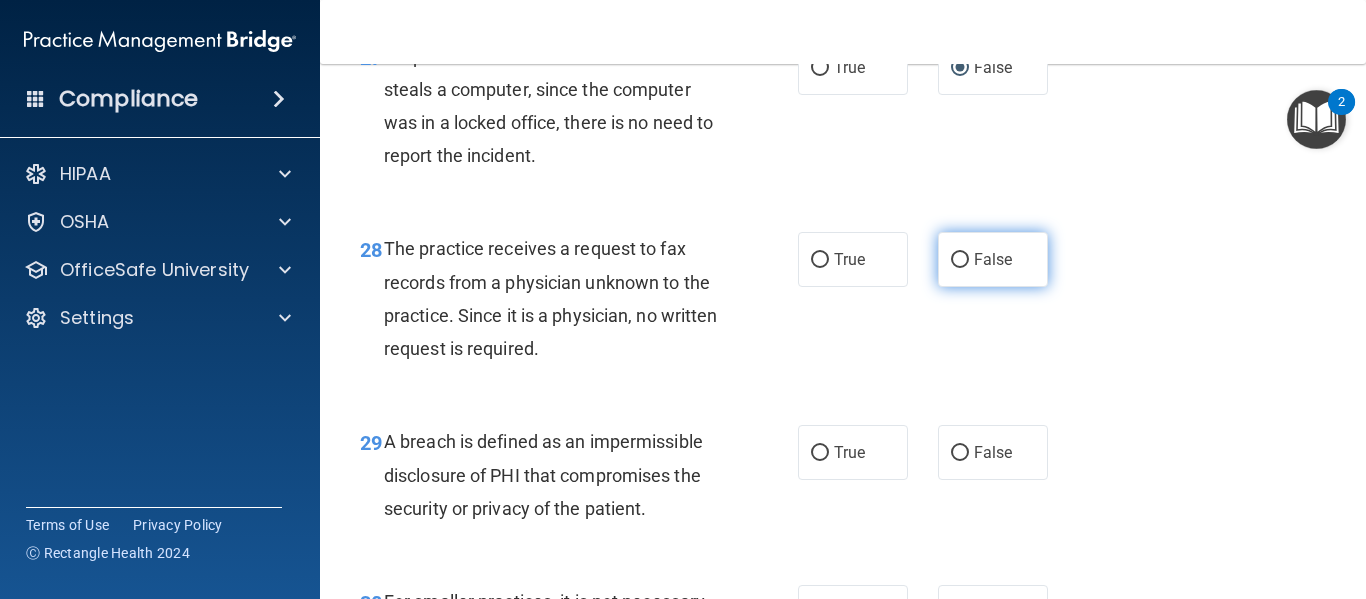 click on "False" at bounding box center [993, 259] 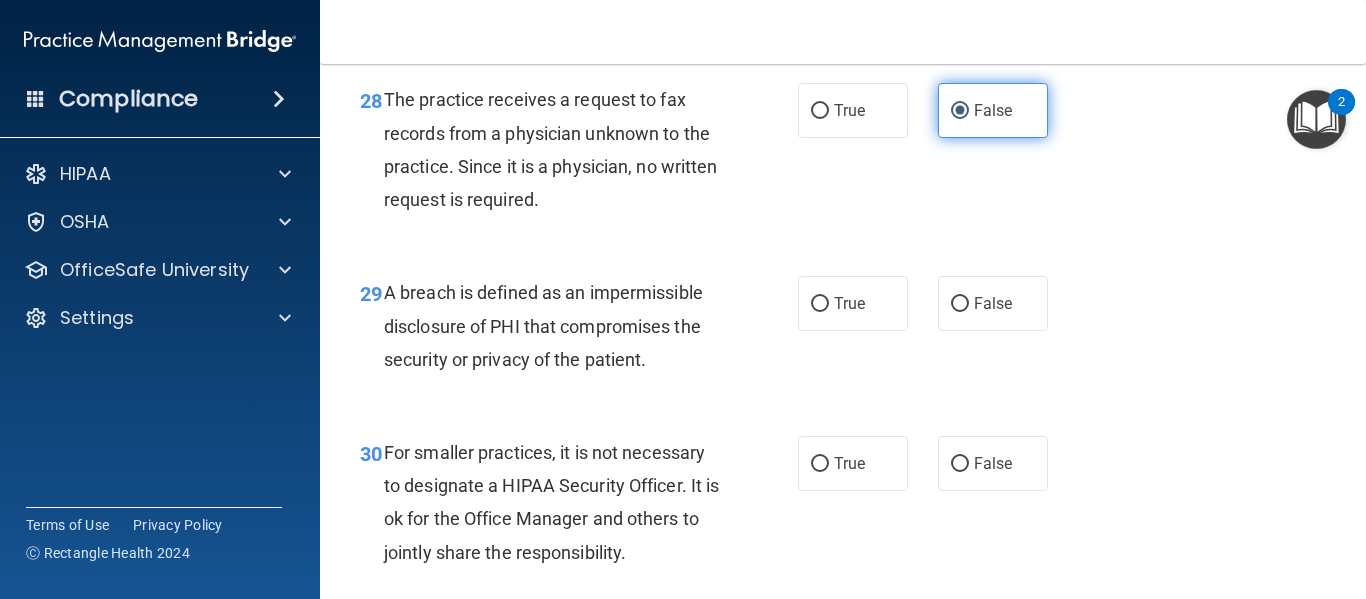 scroll, scrollTop: 5400, scrollLeft: 0, axis: vertical 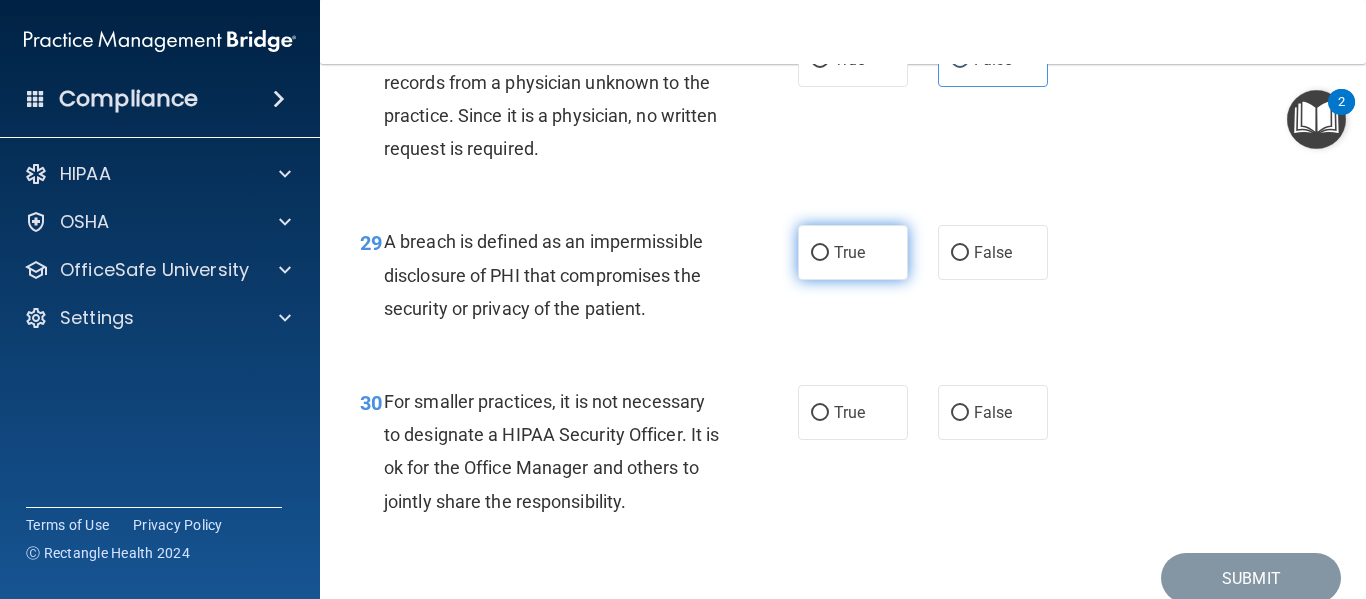 click on "True" at bounding box center (820, 253) 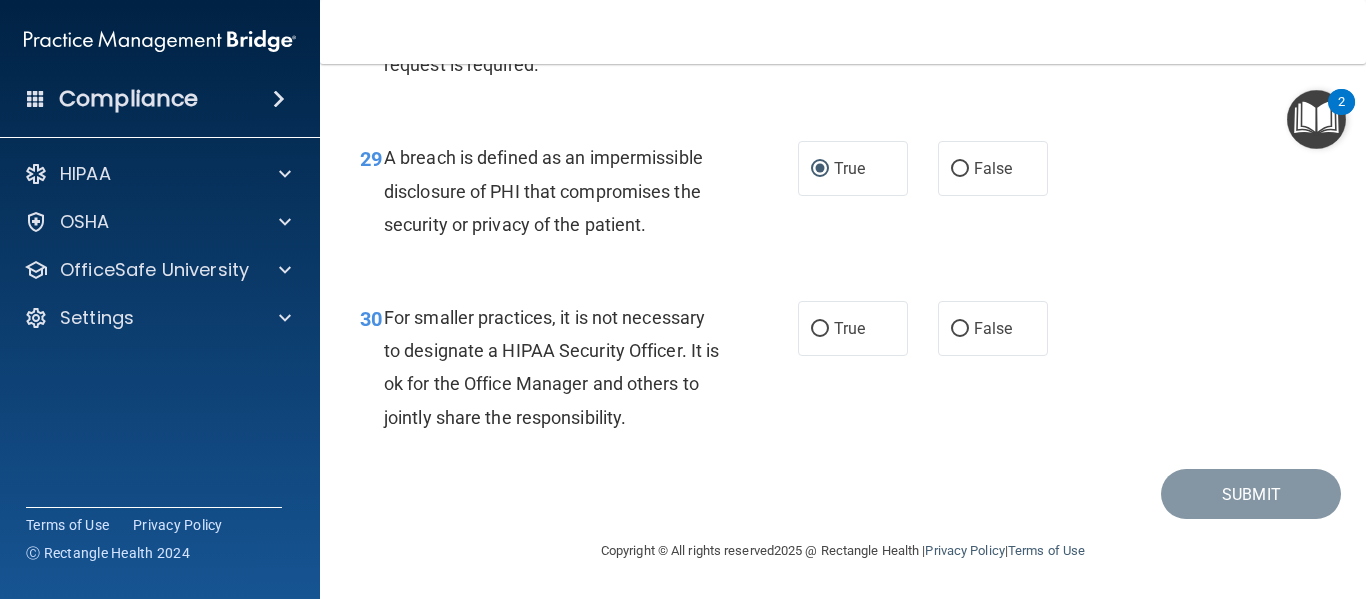 scroll, scrollTop: 5551, scrollLeft: 0, axis: vertical 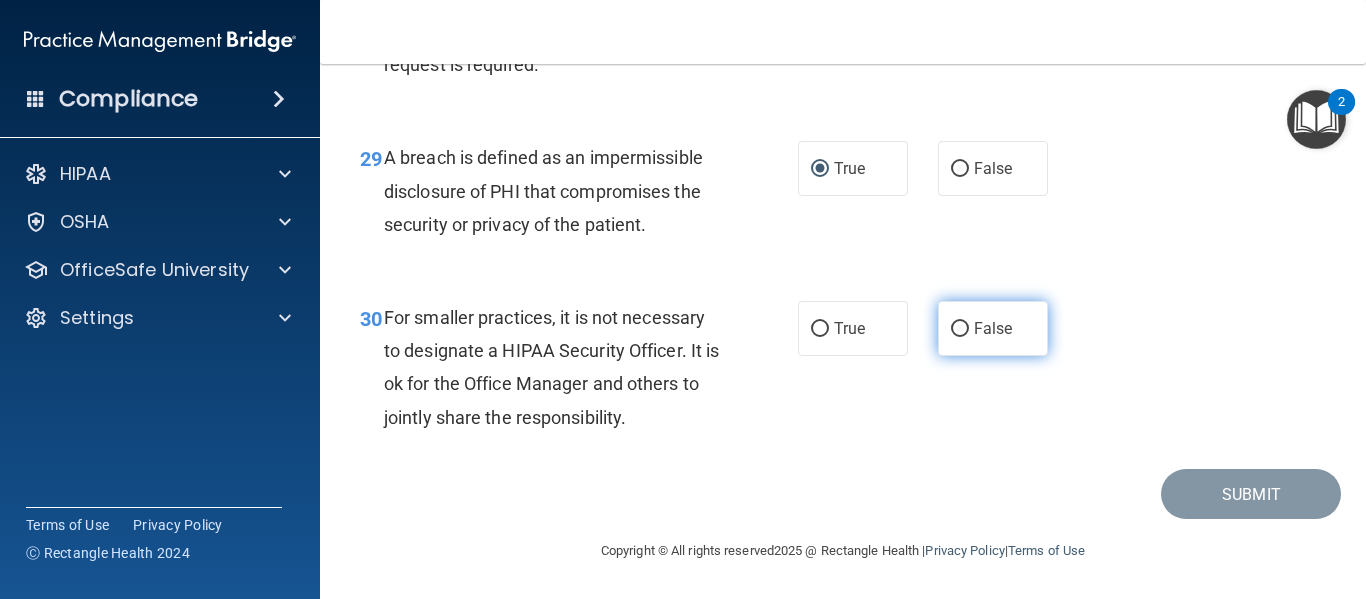 click on "False" at bounding box center [960, 329] 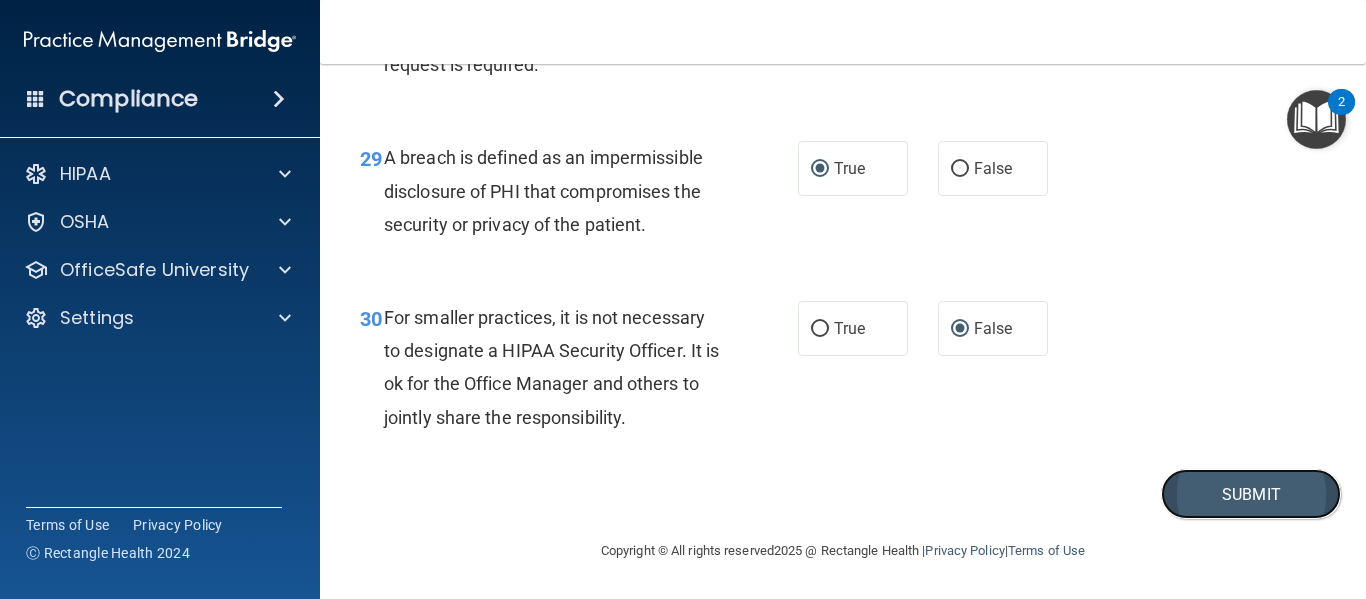 click on "Submit" at bounding box center [1251, 494] 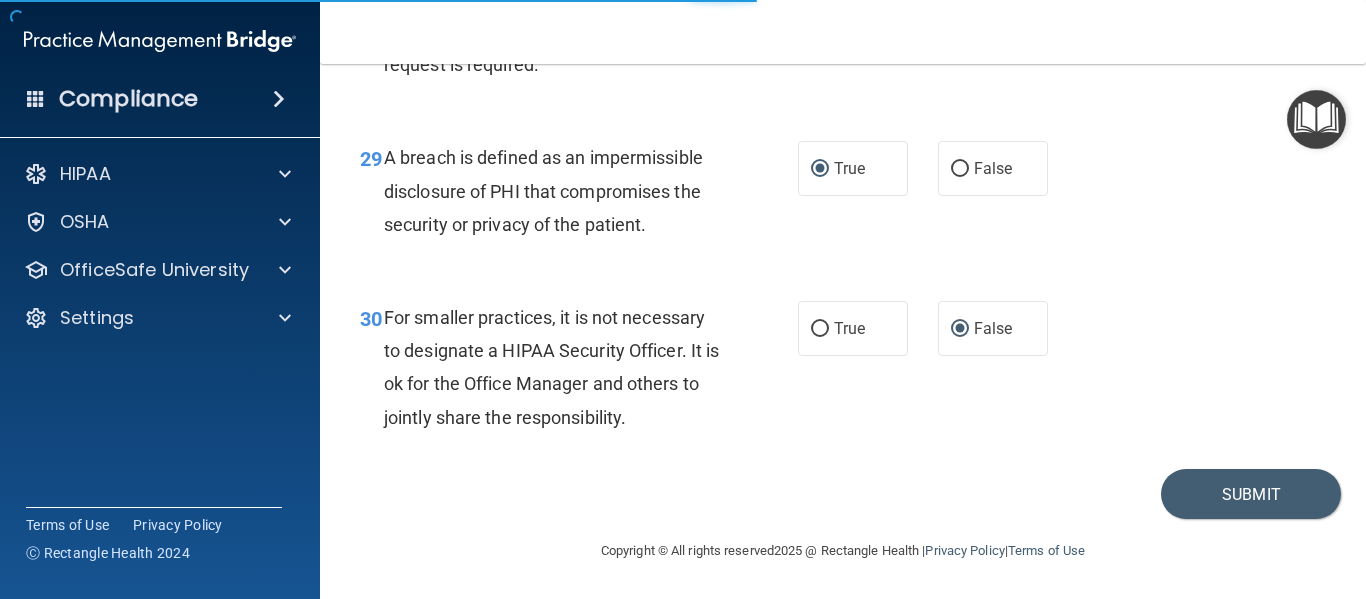 scroll, scrollTop: 0, scrollLeft: 0, axis: both 